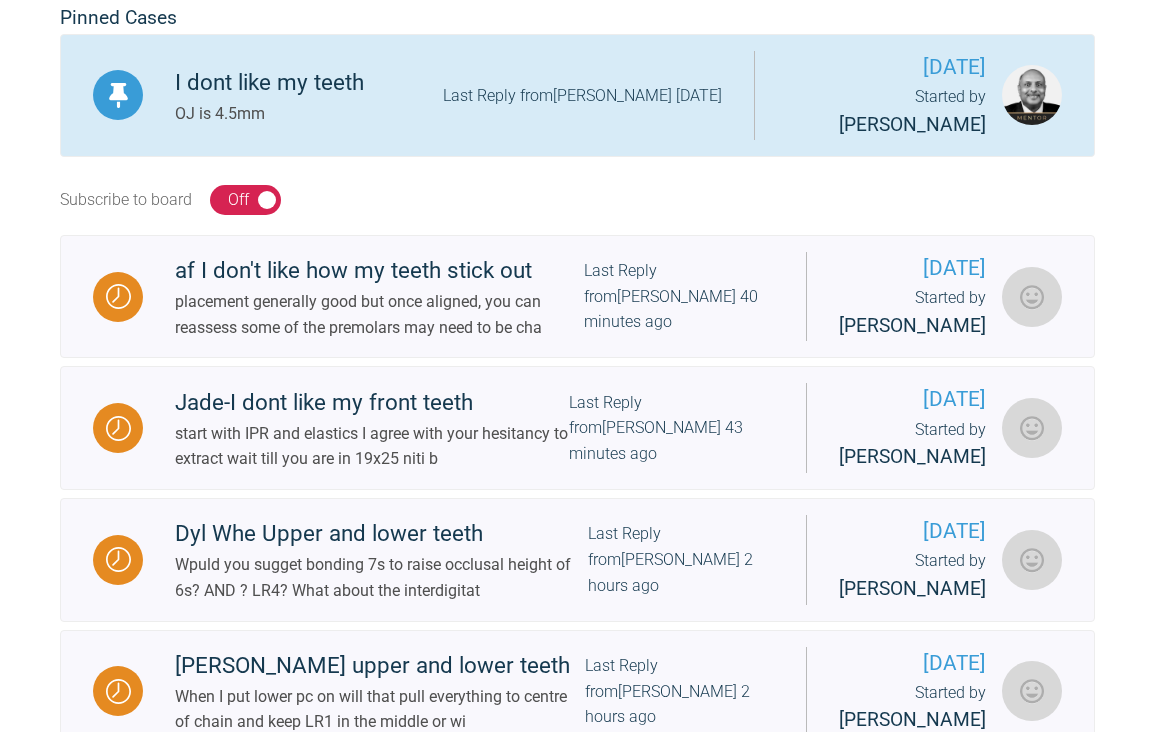 scroll, scrollTop: 496, scrollLeft: 0, axis: vertical 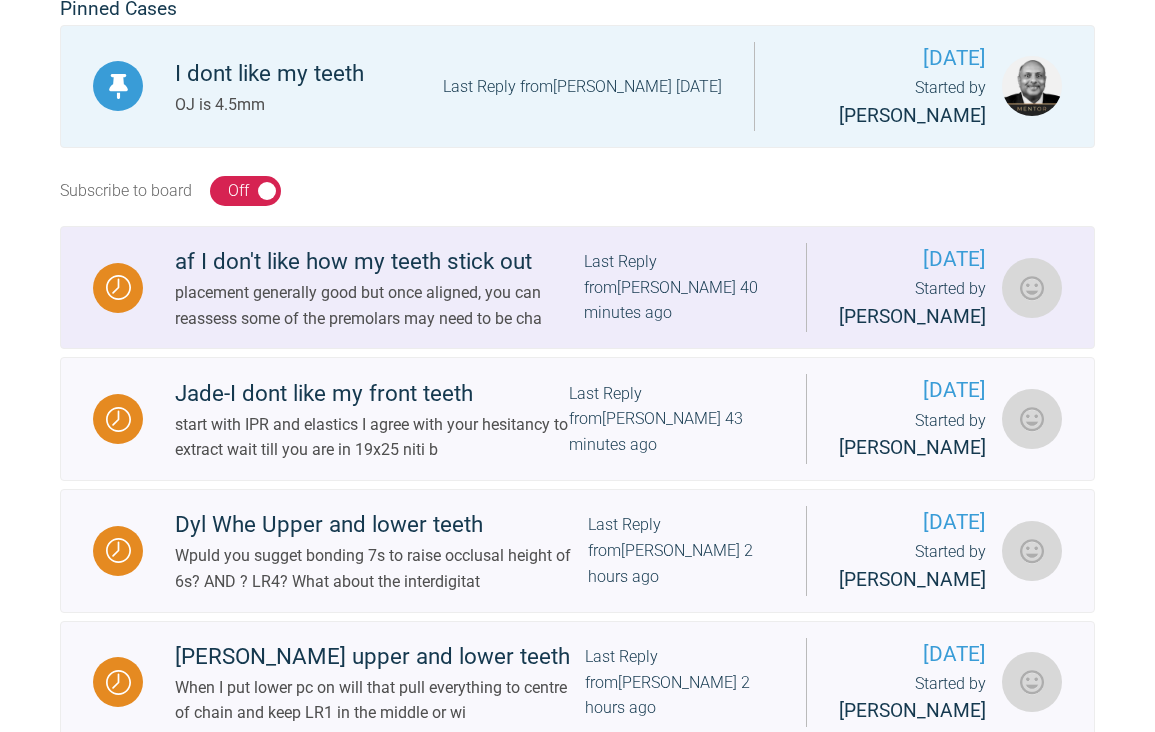 click on "placement generally good but once aligned, you can reassess
some of the premolars may need to be cha" at bounding box center [379, 305] 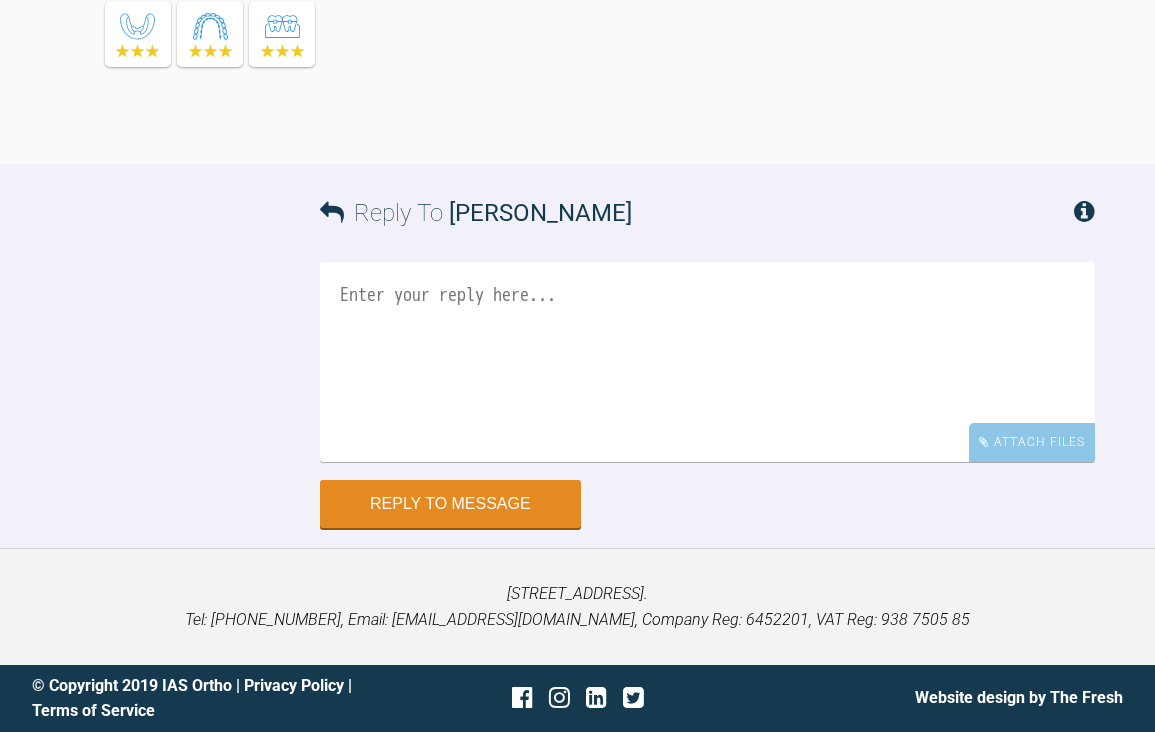 scroll, scrollTop: 5767, scrollLeft: 0, axis: vertical 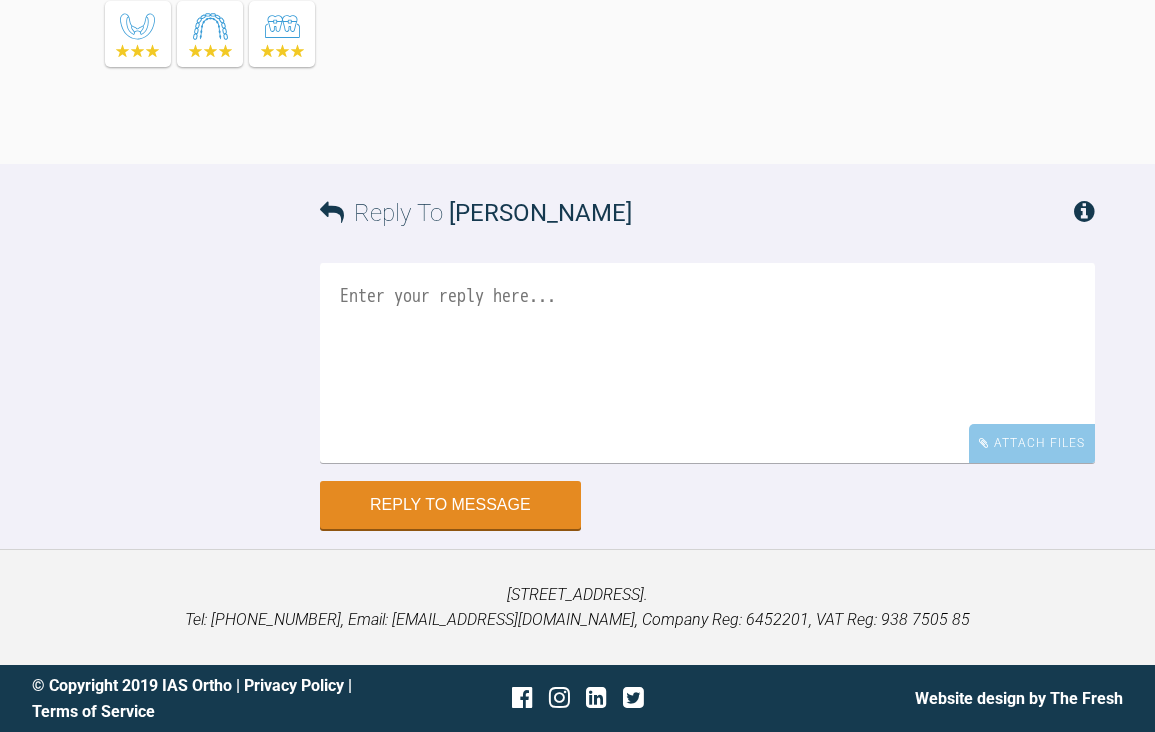drag, startPoint x: 496, startPoint y: 496, endPoint x: 886, endPoint y: 532, distance: 391.65802 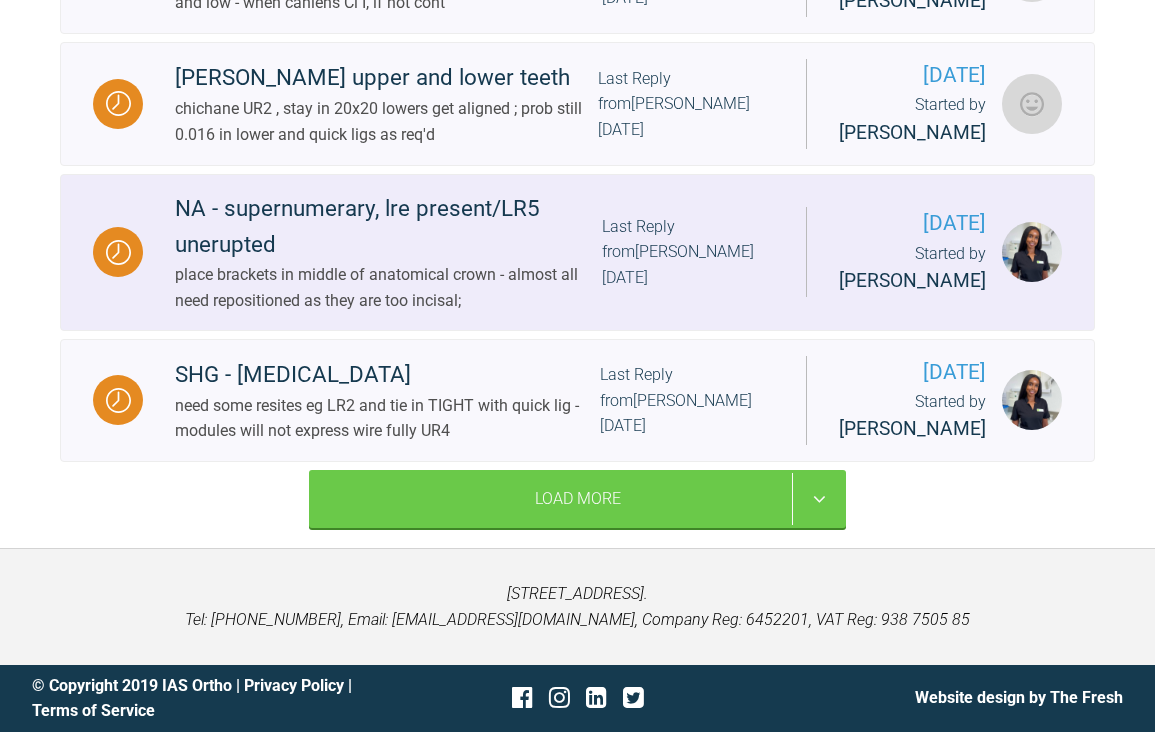 scroll, scrollTop: 3482, scrollLeft: 0, axis: vertical 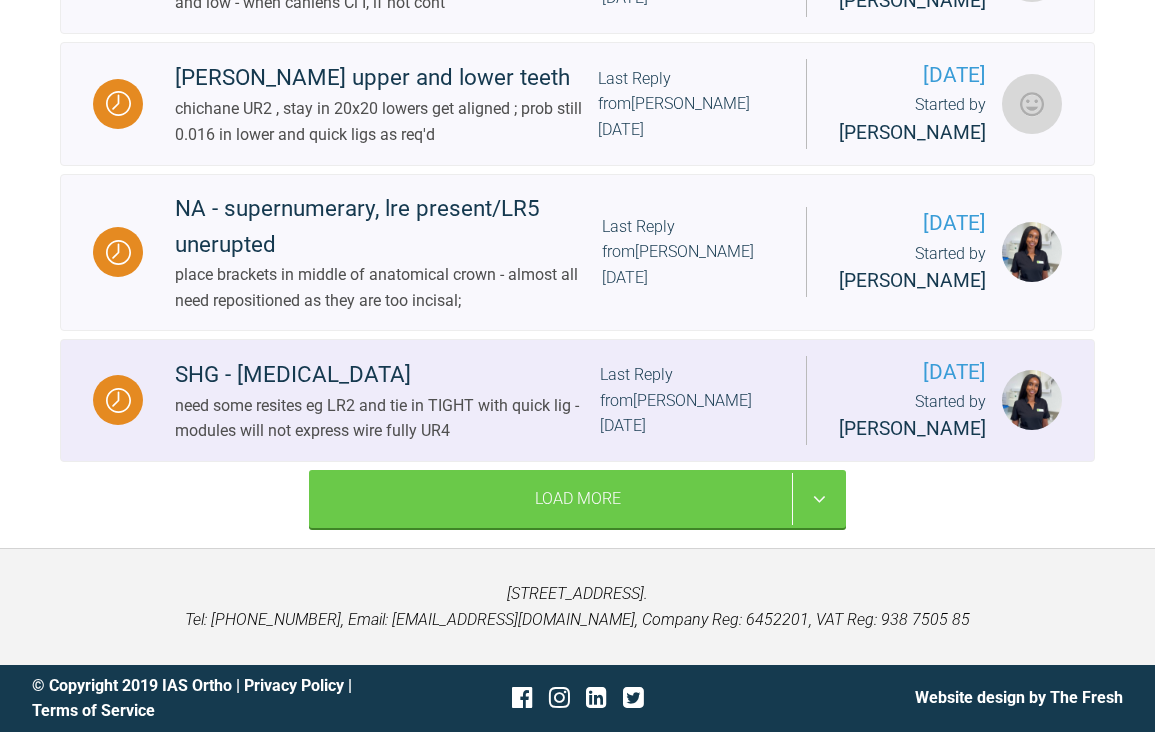 click on "SHG - crowded teeth" at bounding box center (387, 375) 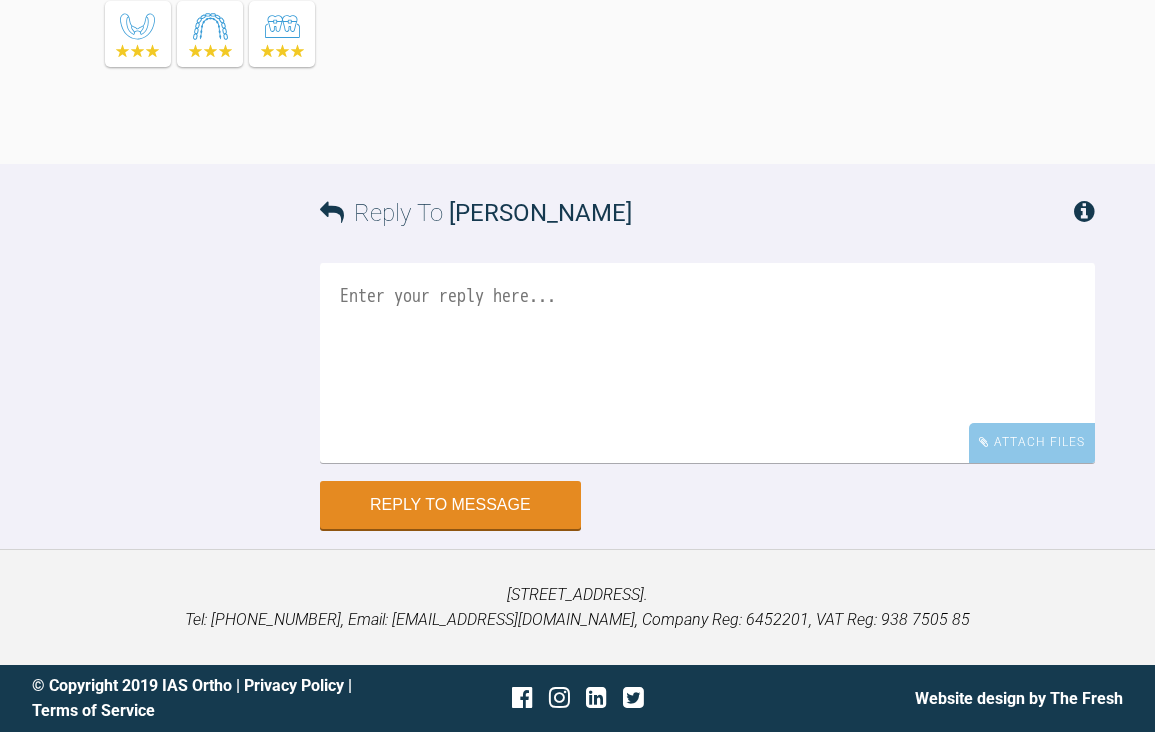 scroll, scrollTop: 11922, scrollLeft: 0, axis: vertical 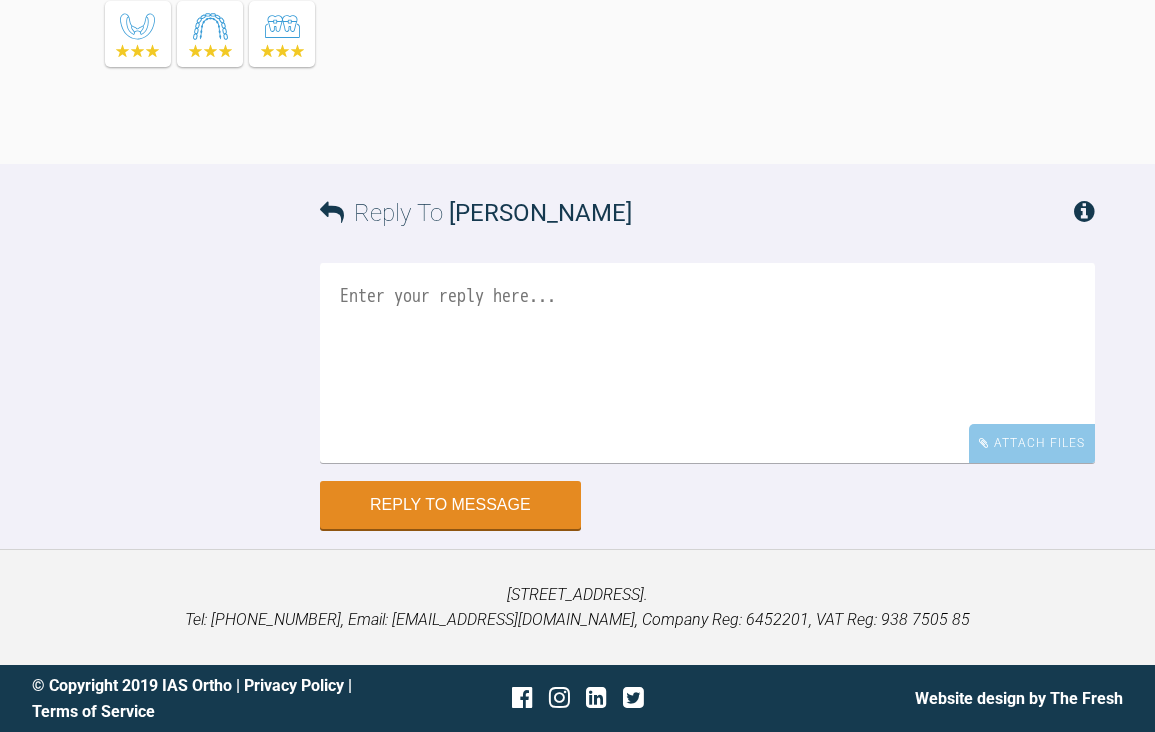 drag, startPoint x: 530, startPoint y: 37, endPoint x: 535, endPoint y: 80, distance: 43.289722 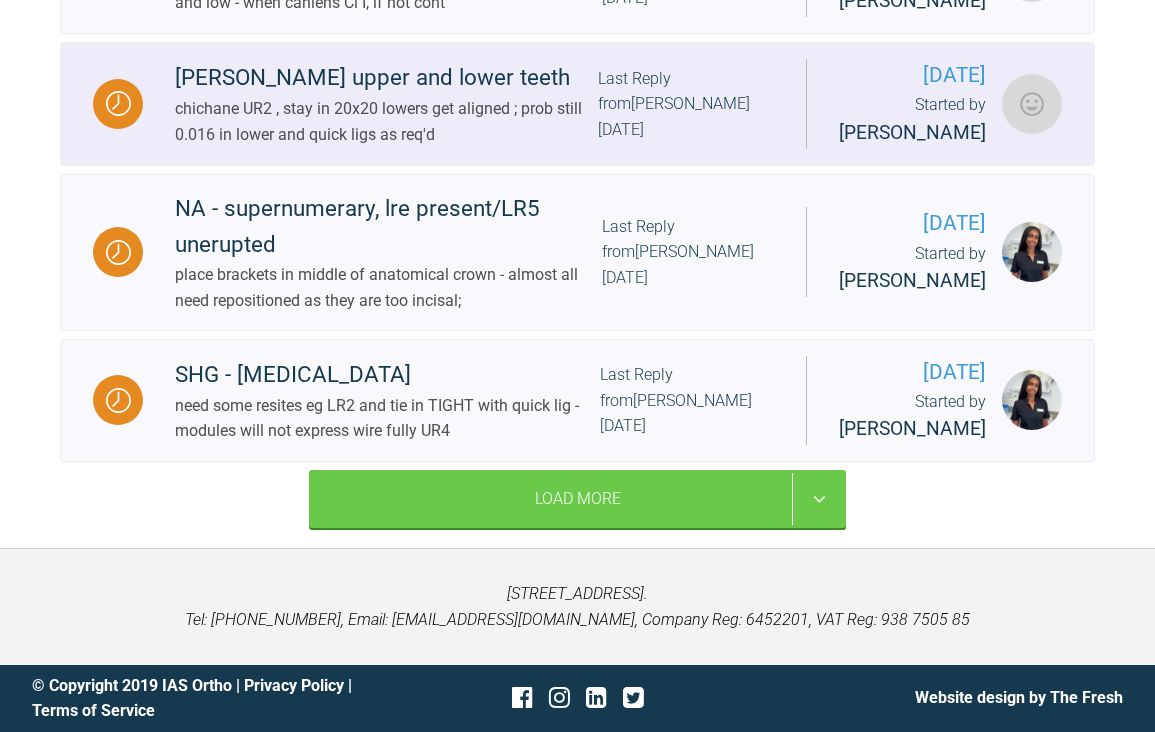 scroll, scrollTop: 3599, scrollLeft: 0, axis: vertical 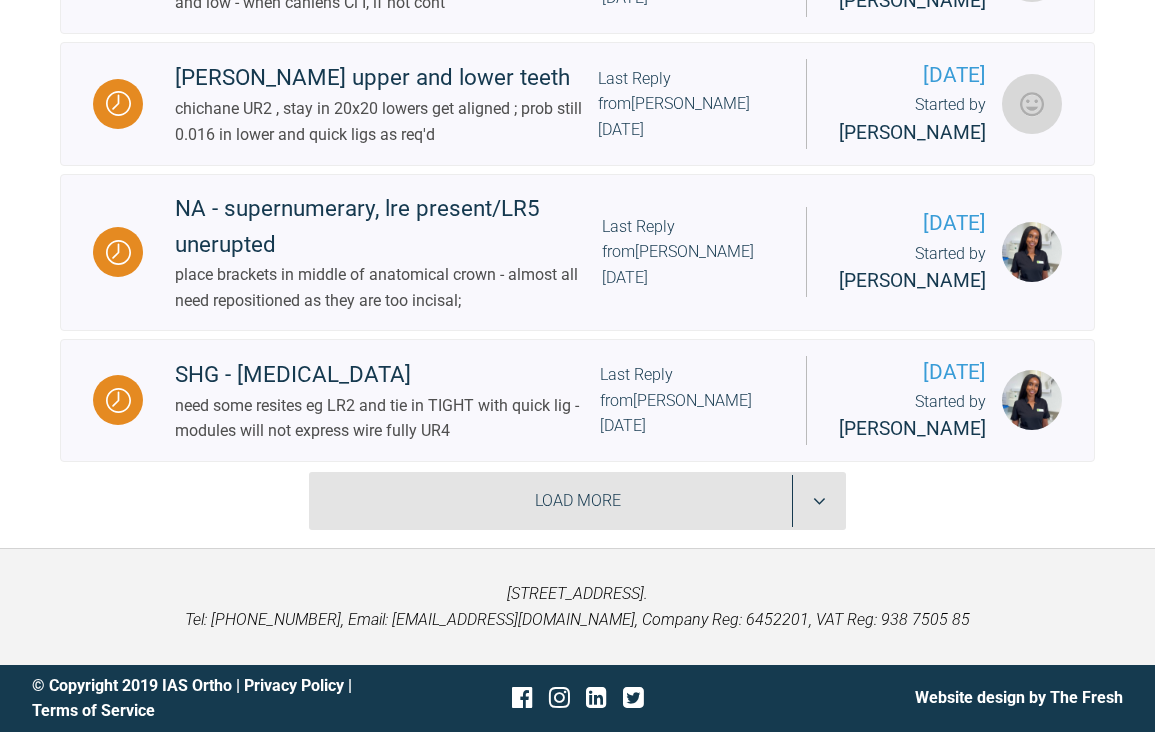 click on "Load More" at bounding box center [578, 501] 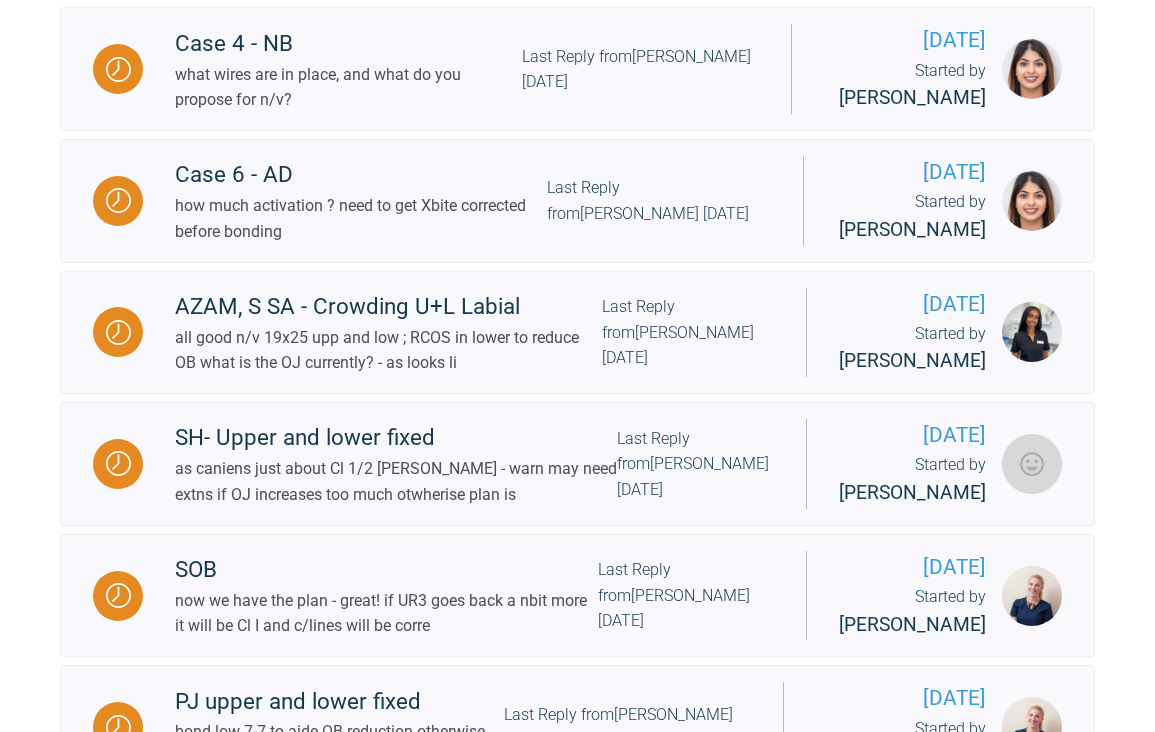 scroll, scrollTop: 3812, scrollLeft: 0, axis: vertical 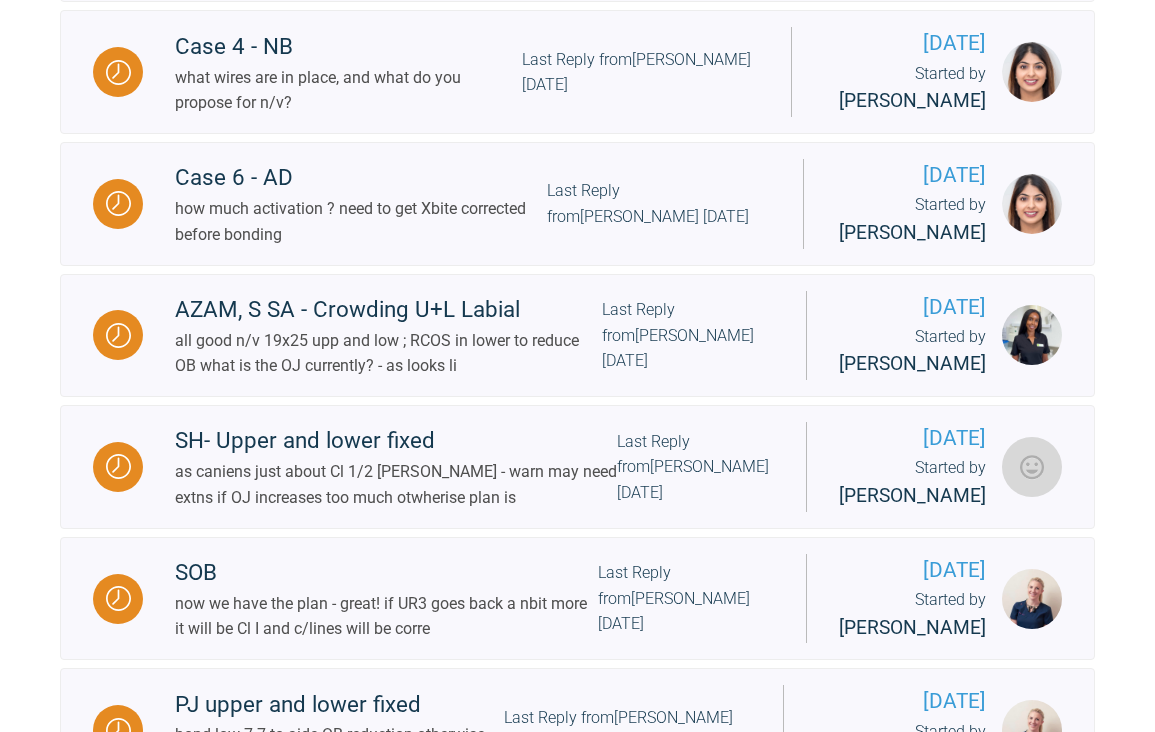 click on "MA - Upper Median Diastema" at bounding box center (391, -480) 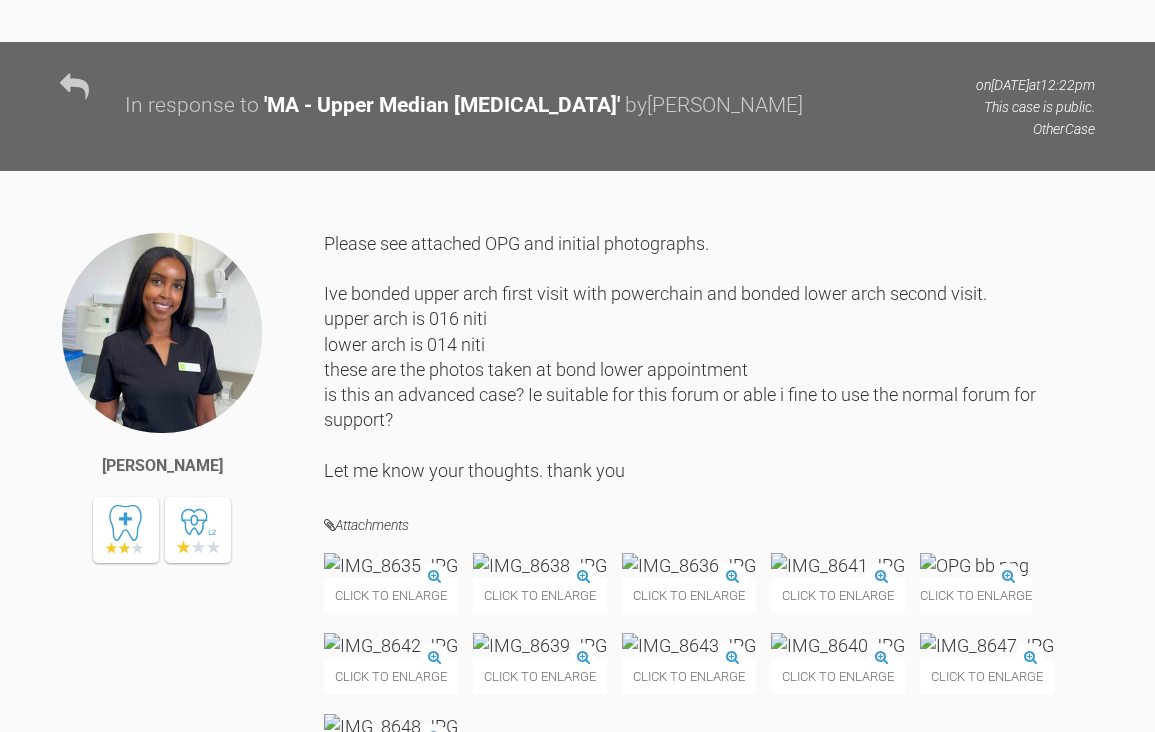 scroll, scrollTop: 3767, scrollLeft: 0, axis: vertical 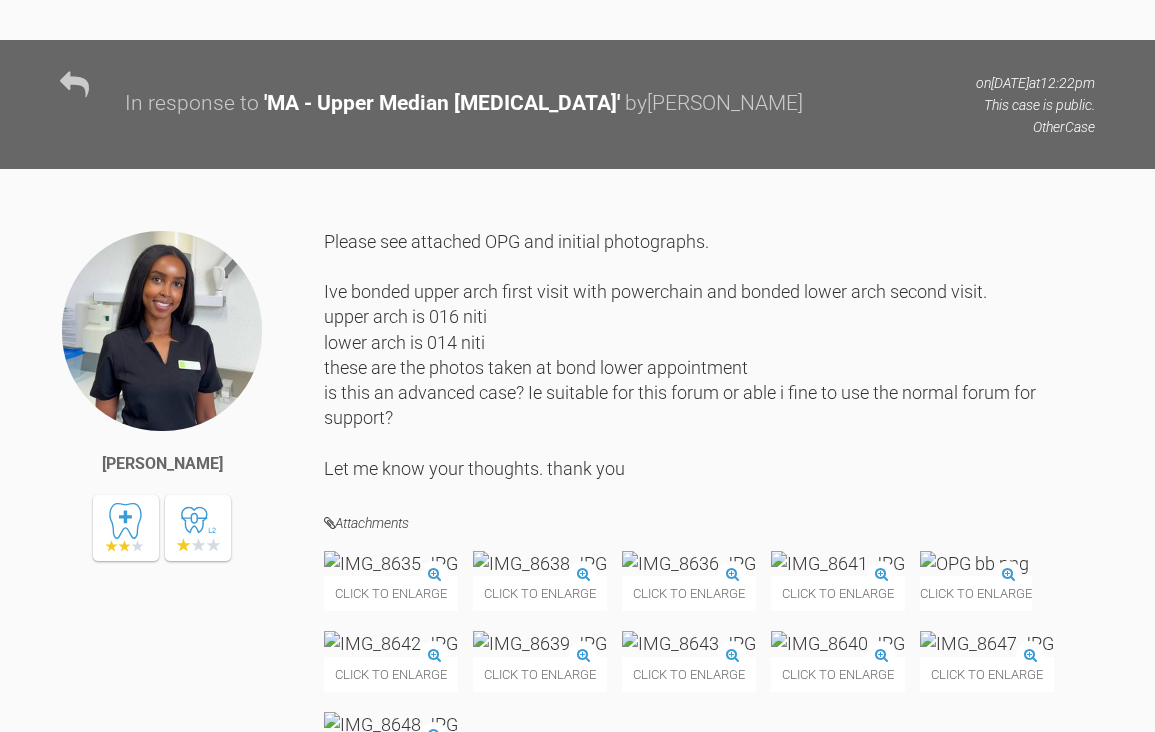 drag, startPoint x: 641, startPoint y: 328, endPoint x: 678, endPoint y: 509, distance: 184.74306 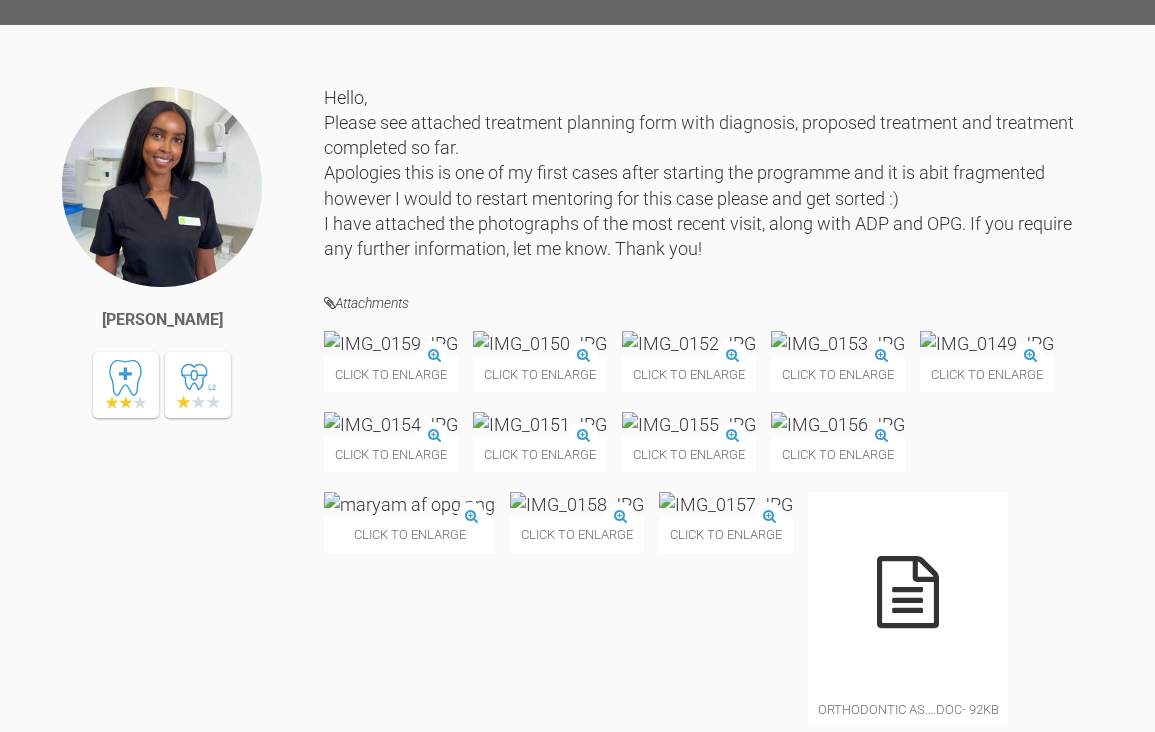 scroll, scrollTop: 5703, scrollLeft: 0, axis: vertical 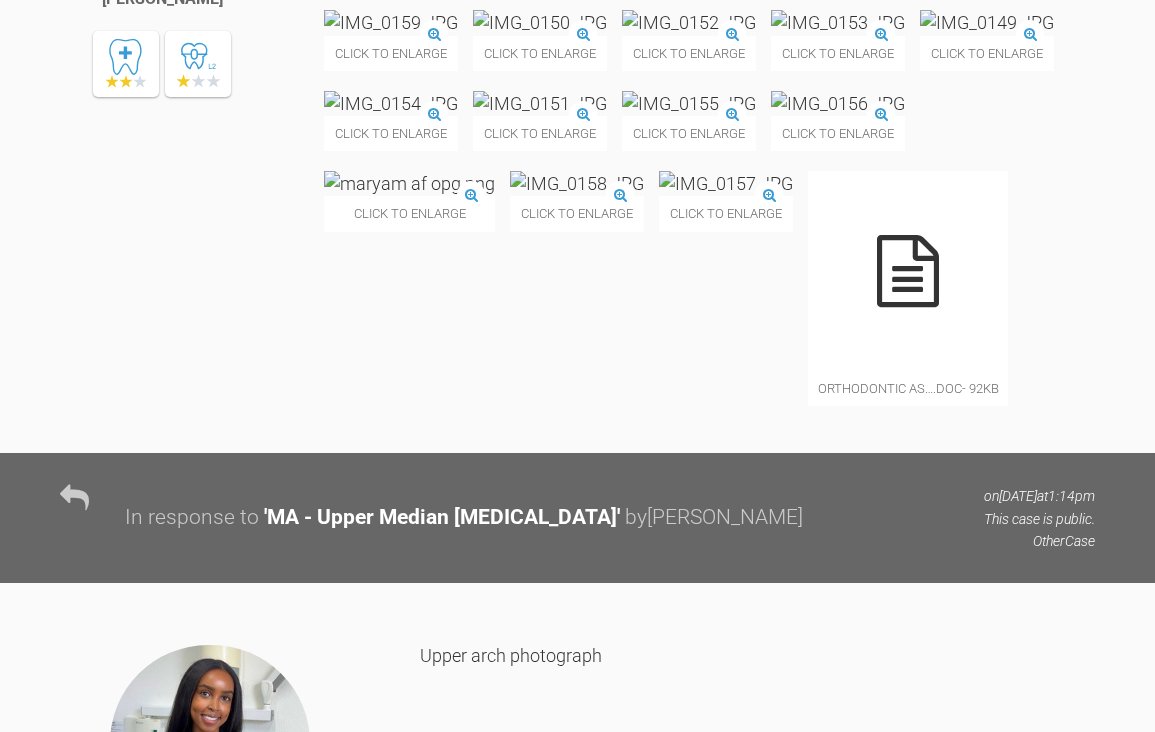 drag, startPoint x: 684, startPoint y: 369, endPoint x: 737, endPoint y: 526, distance: 165.70456 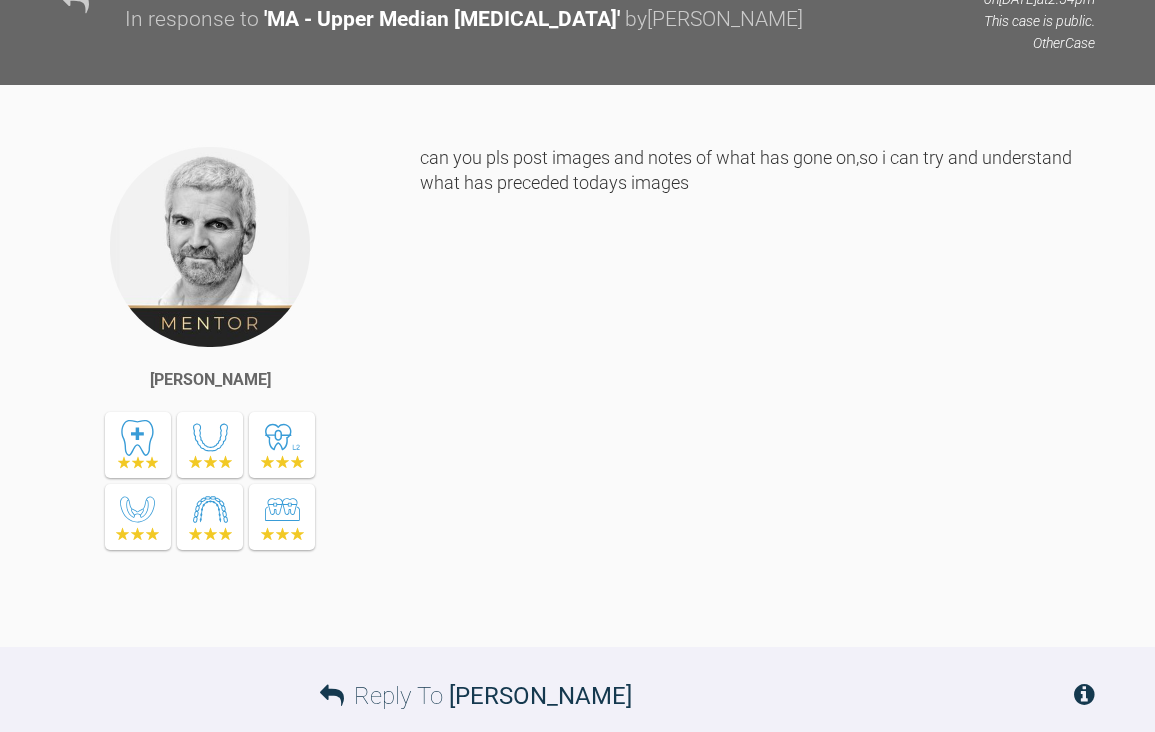 scroll, scrollTop: 6818, scrollLeft: 0, axis: vertical 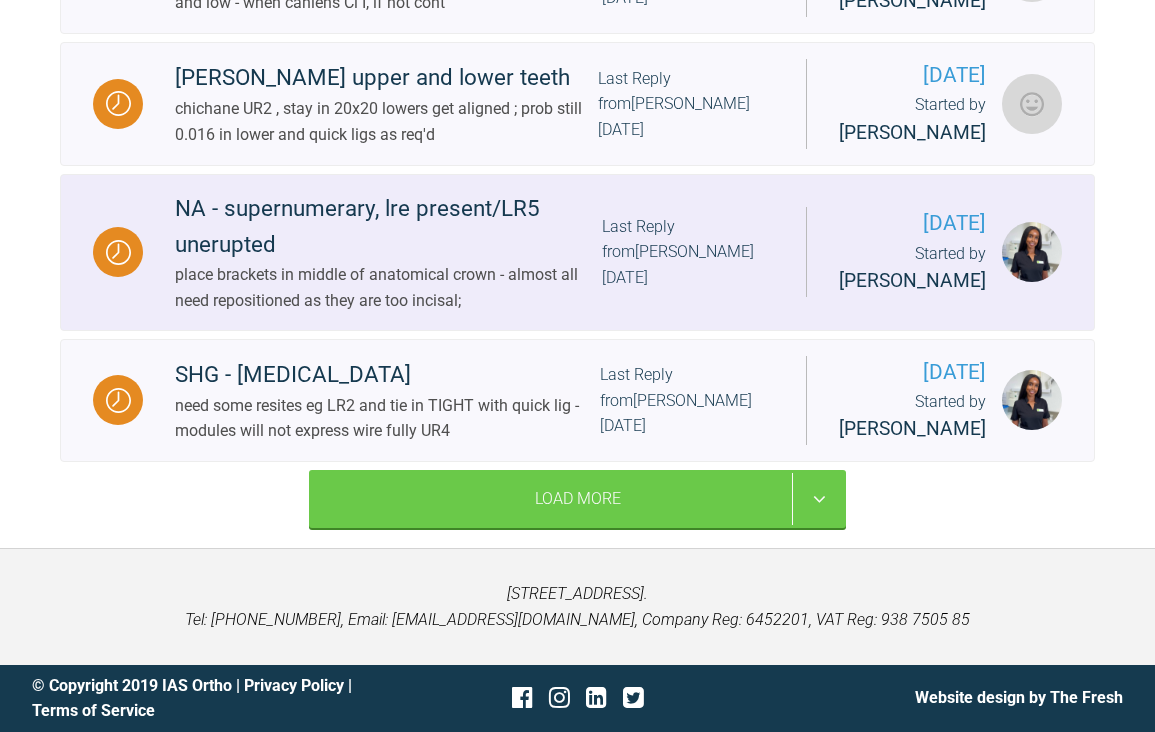 click on "place brackets in middle of anatomical crown - almost all need repositioned as they are too incisal;" at bounding box center [388, 287] 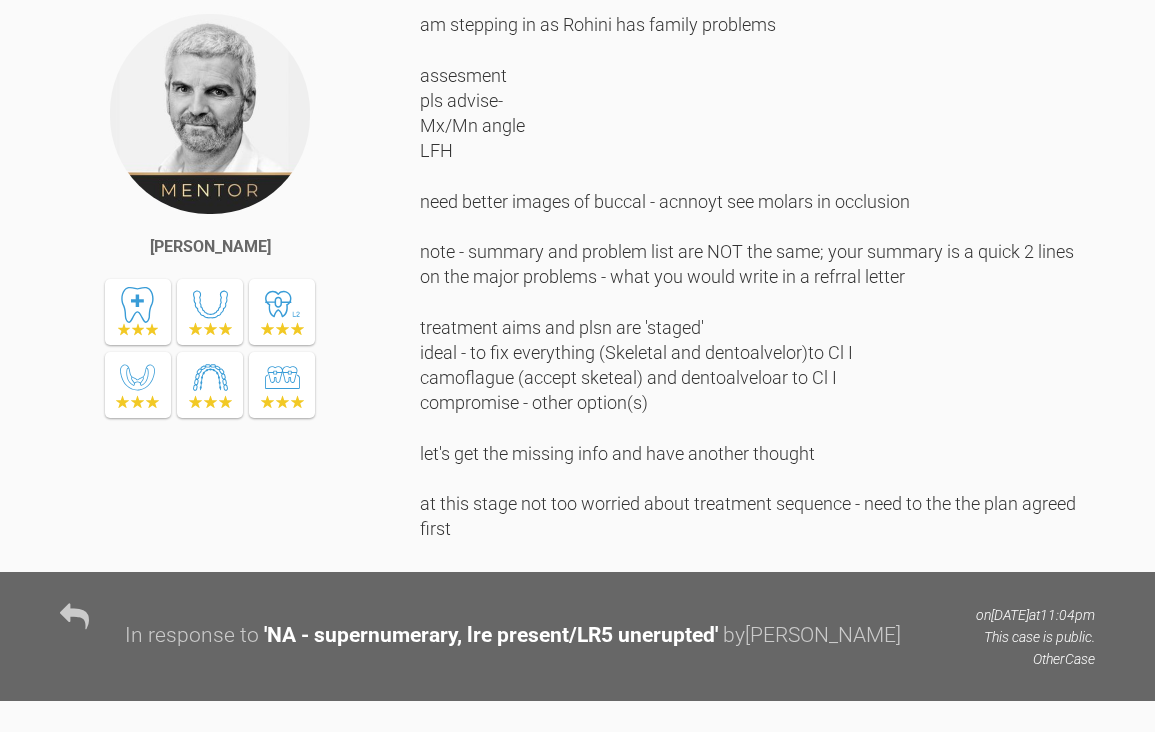 scroll, scrollTop: 0, scrollLeft: 0, axis: both 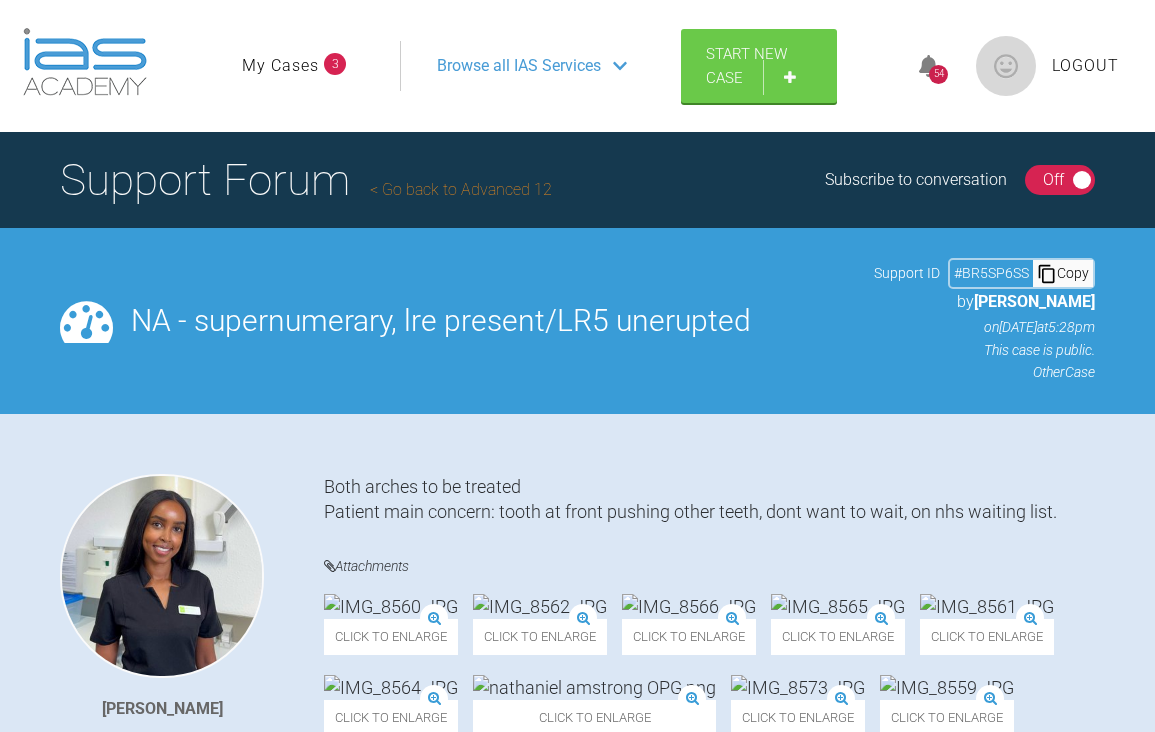 click on "My Cases" at bounding box center [280, 66] 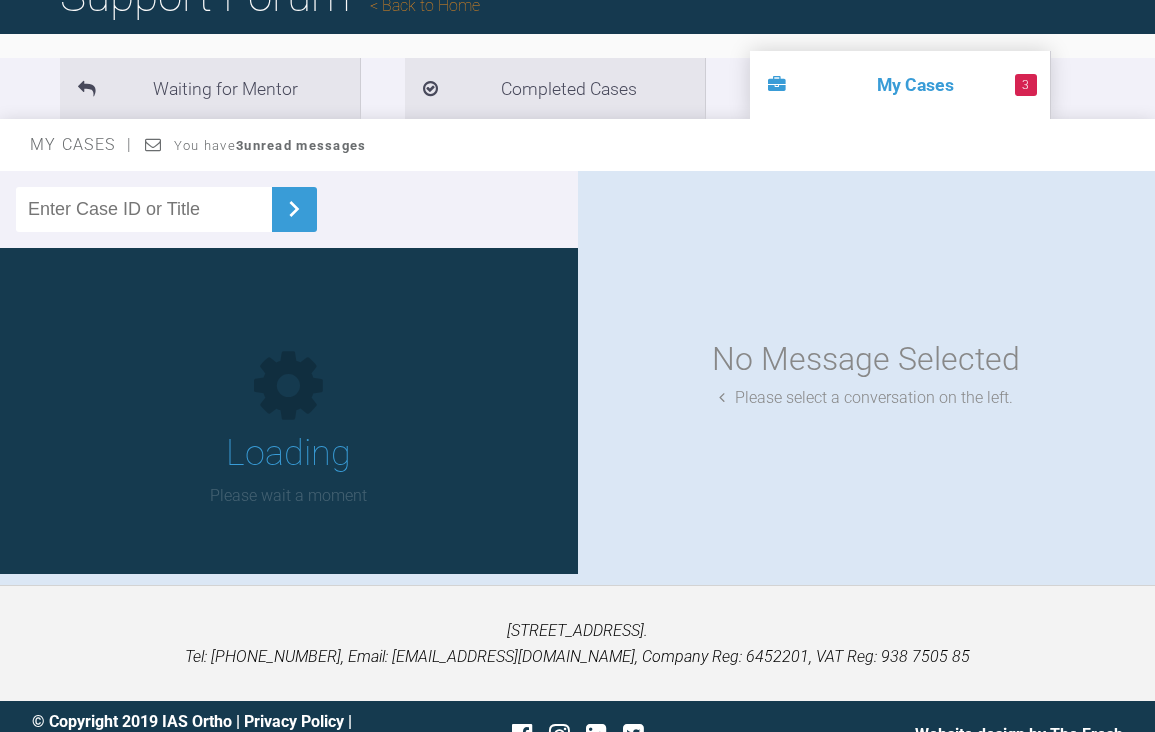 scroll, scrollTop: 187, scrollLeft: 0, axis: vertical 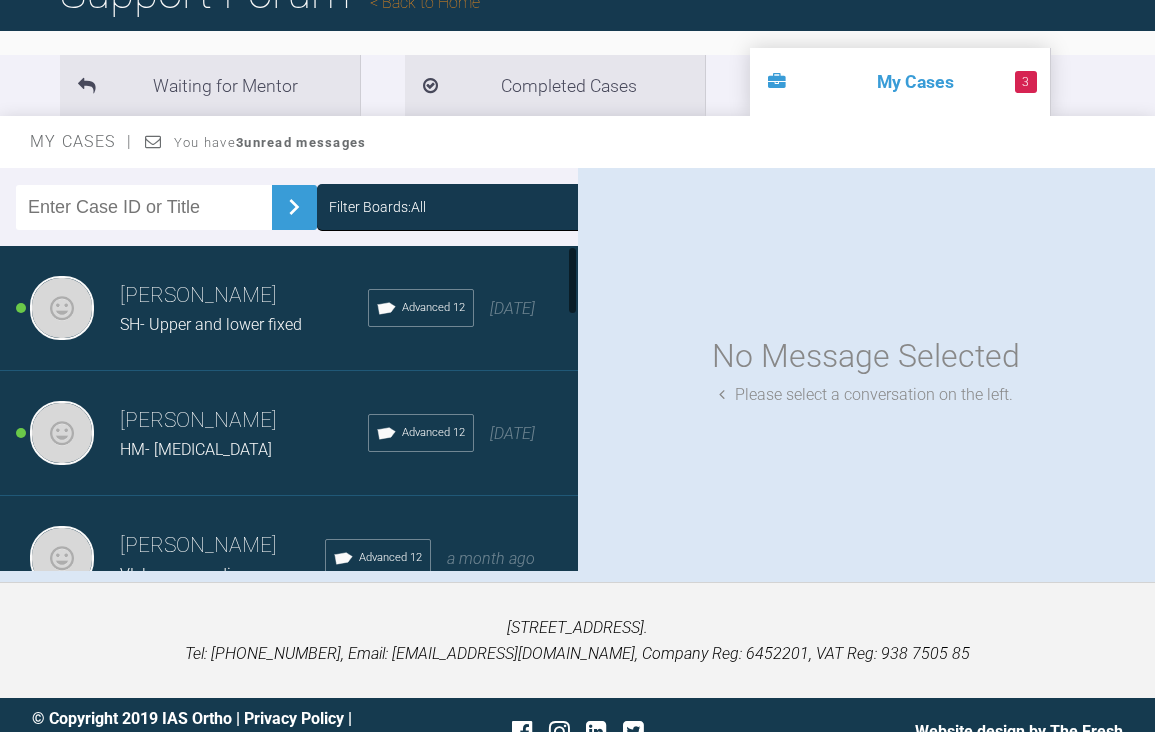 click on "[PERSON_NAME]" at bounding box center (244, 296) 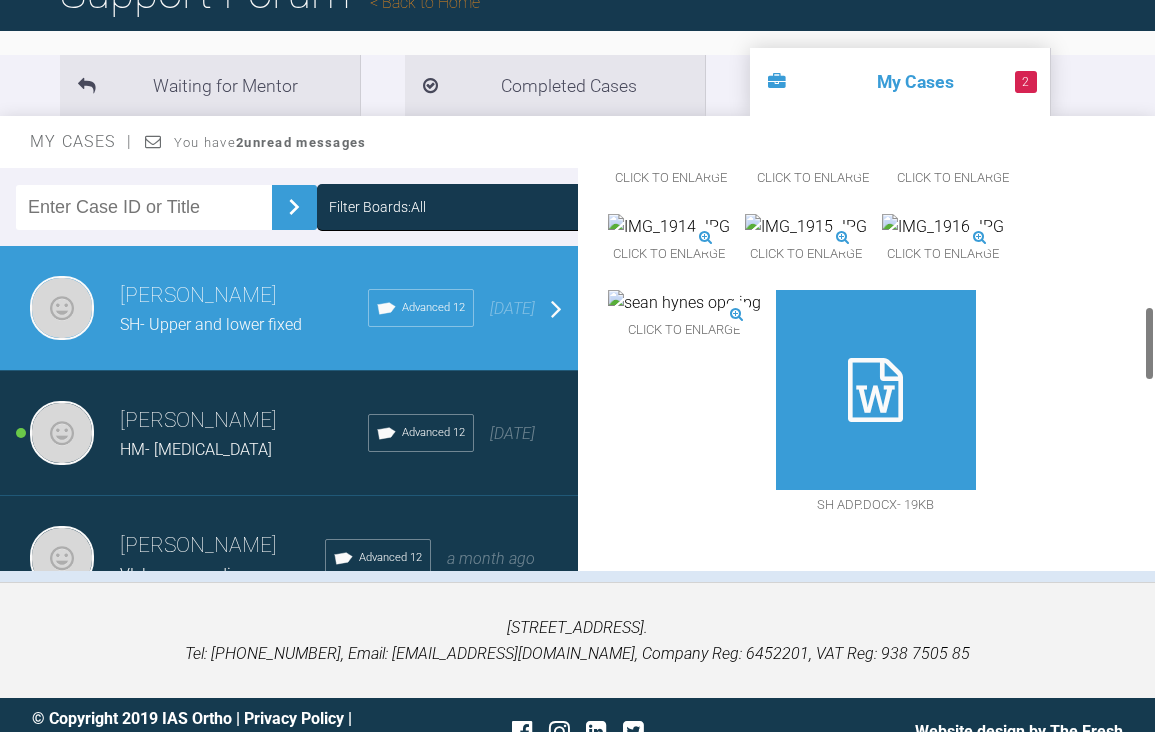 scroll, scrollTop: 1757, scrollLeft: 0, axis: vertical 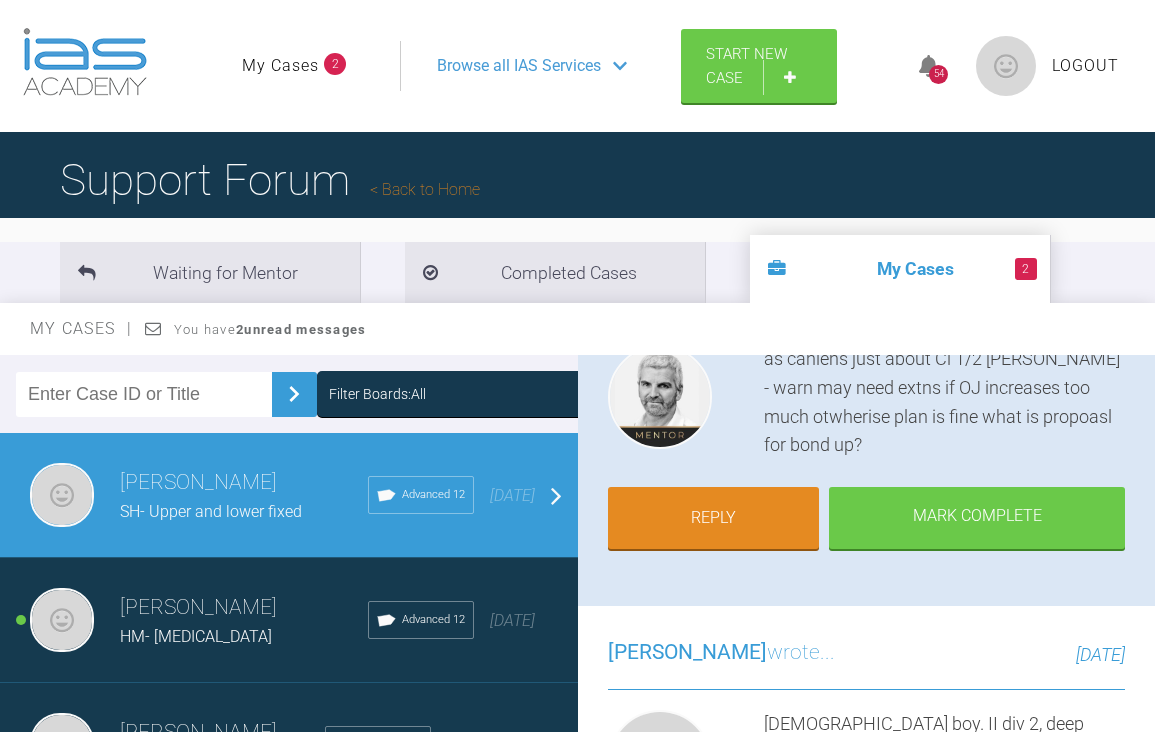 click on "Jessica Nethercote HM- Deep bite Advanced 12 8 days ago" at bounding box center [289, 620] 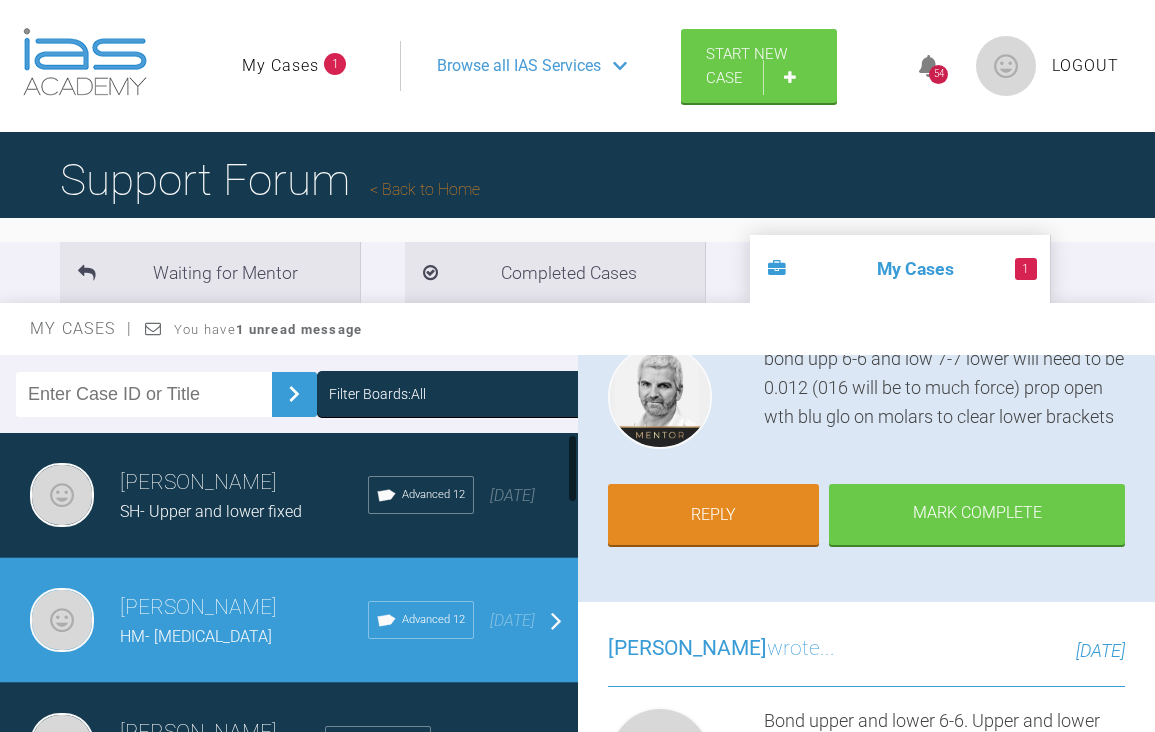 scroll, scrollTop: 231, scrollLeft: 0, axis: vertical 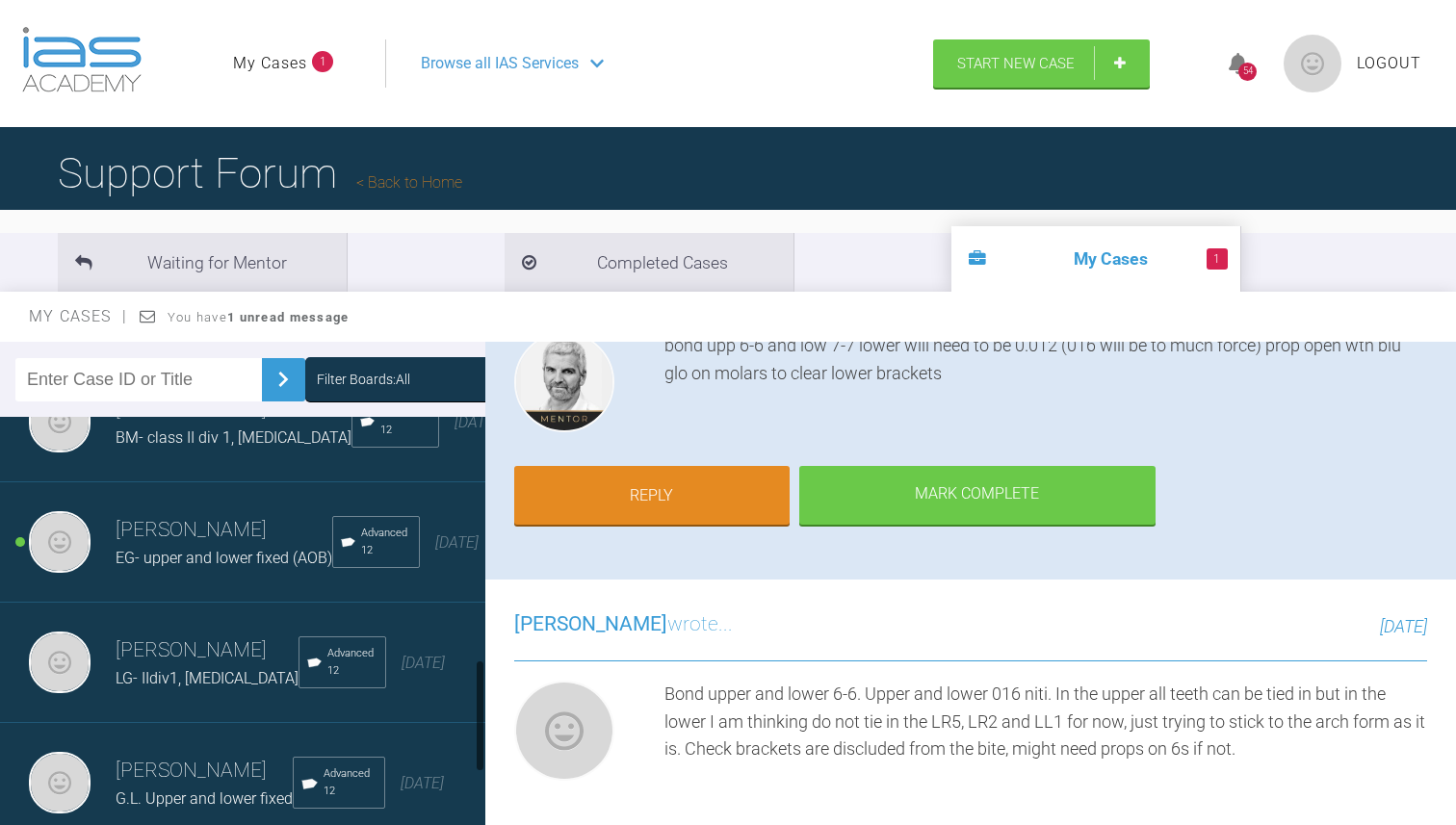 click on "Jessica Nethercote EG- upper and lower fixed (AOB) Advanced 12 6 months ago" at bounding box center [243, 542] 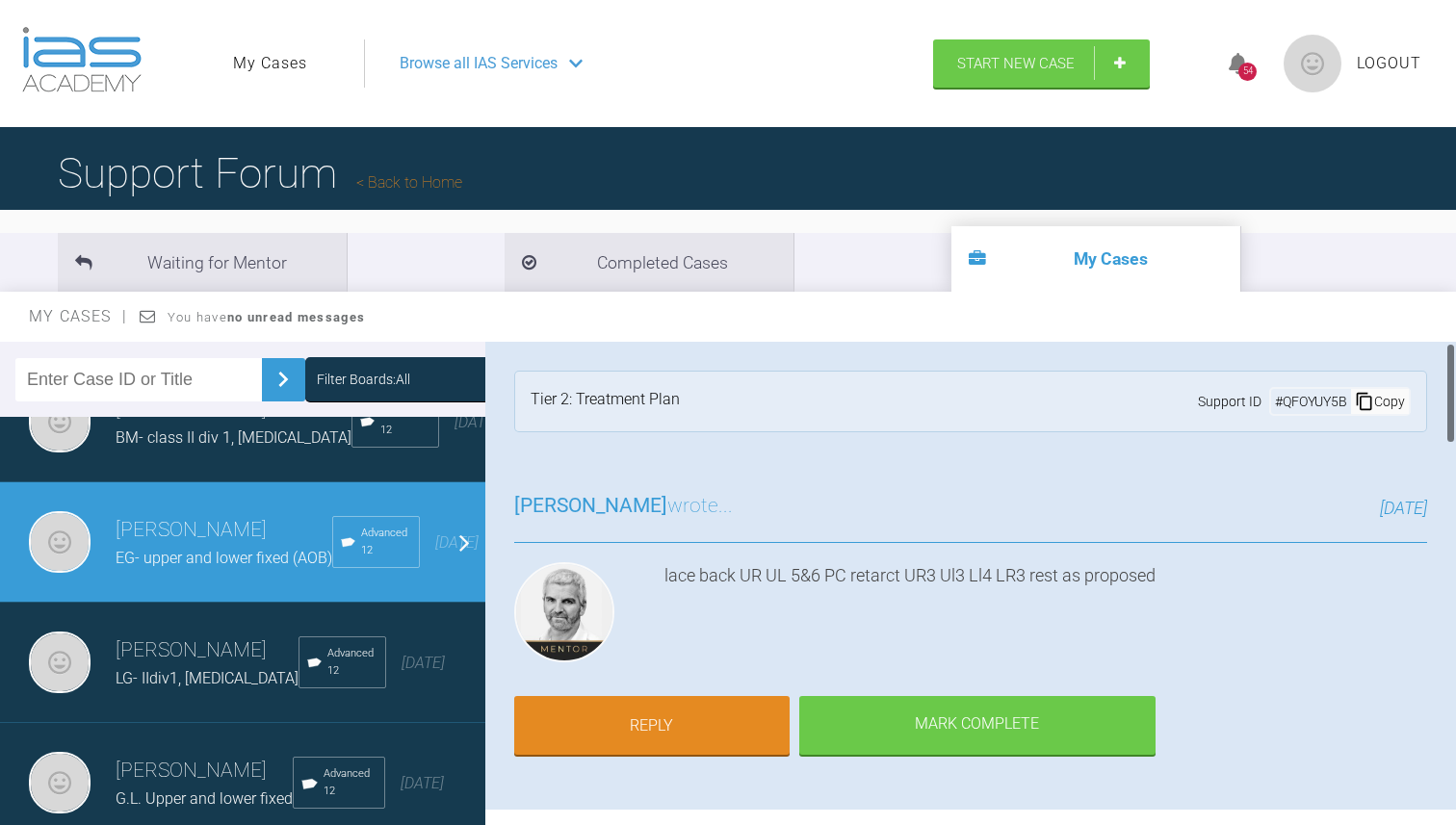 scroll, scrollTop: 484, scrollLeft: 0, axis: vertical 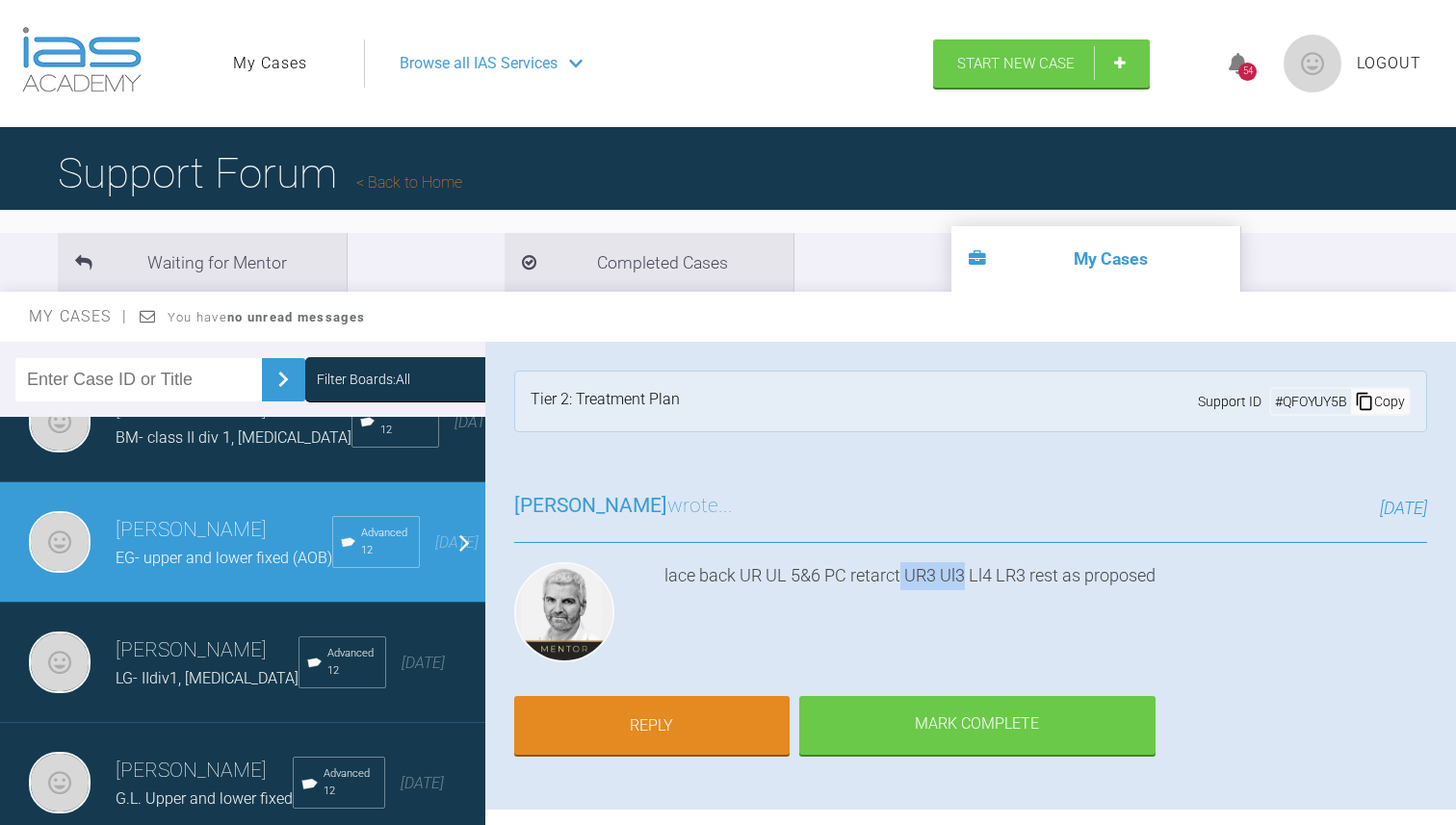 drag, startPoint x: 902, startPoint y: 575, endPoint x: 967, endPoint y: 580, distance: 65.19202 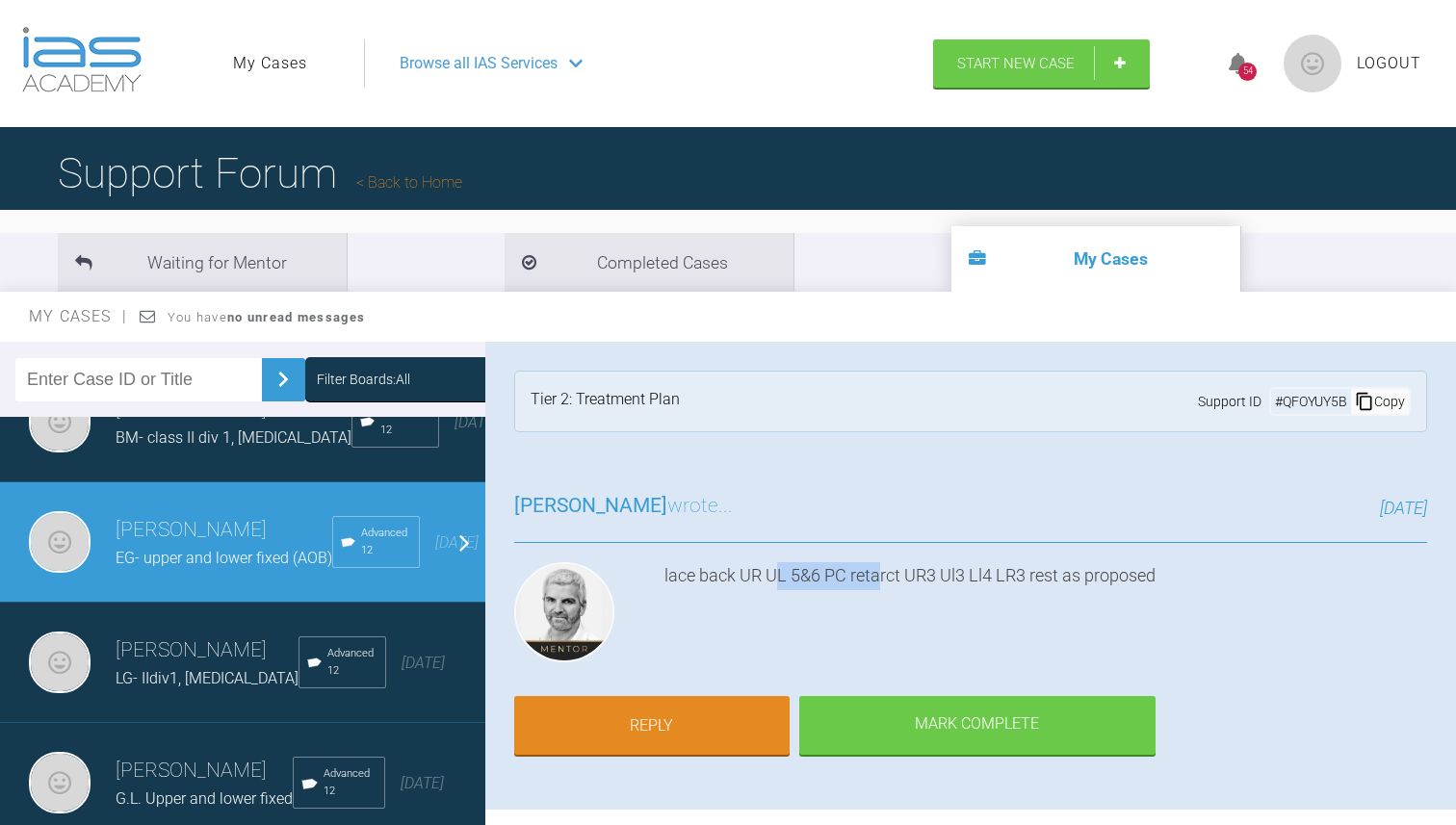 drag, startPoint x: 774, startPoint y: 569, endPoint x: 884, endPoint y: 580, distance: 110.54863 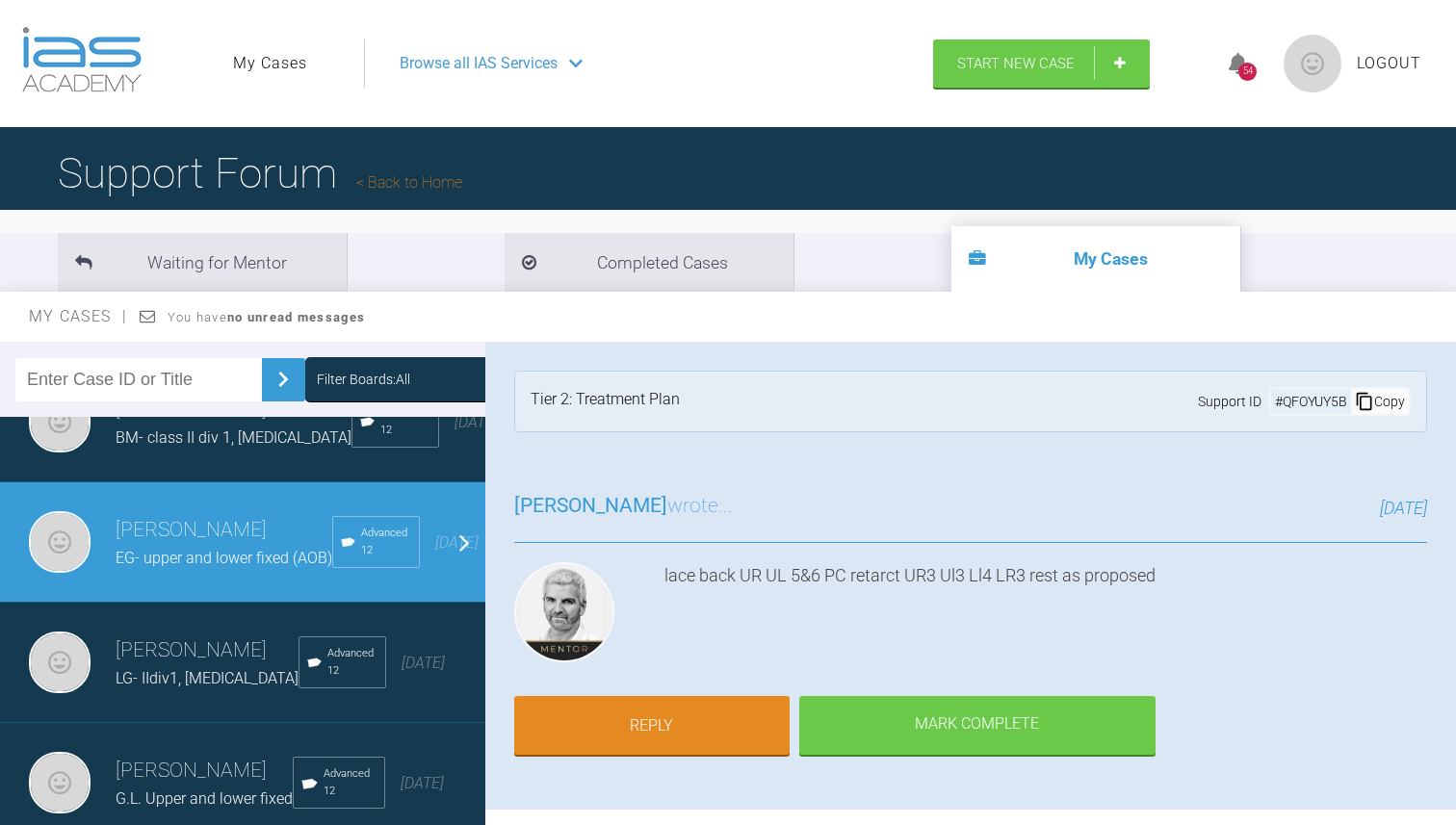 click on "lace back UR UL 5&6
PC retarct UR3 Ul3 Ll4 LR3
rest as proposed" at bounding box center (1046, 616) 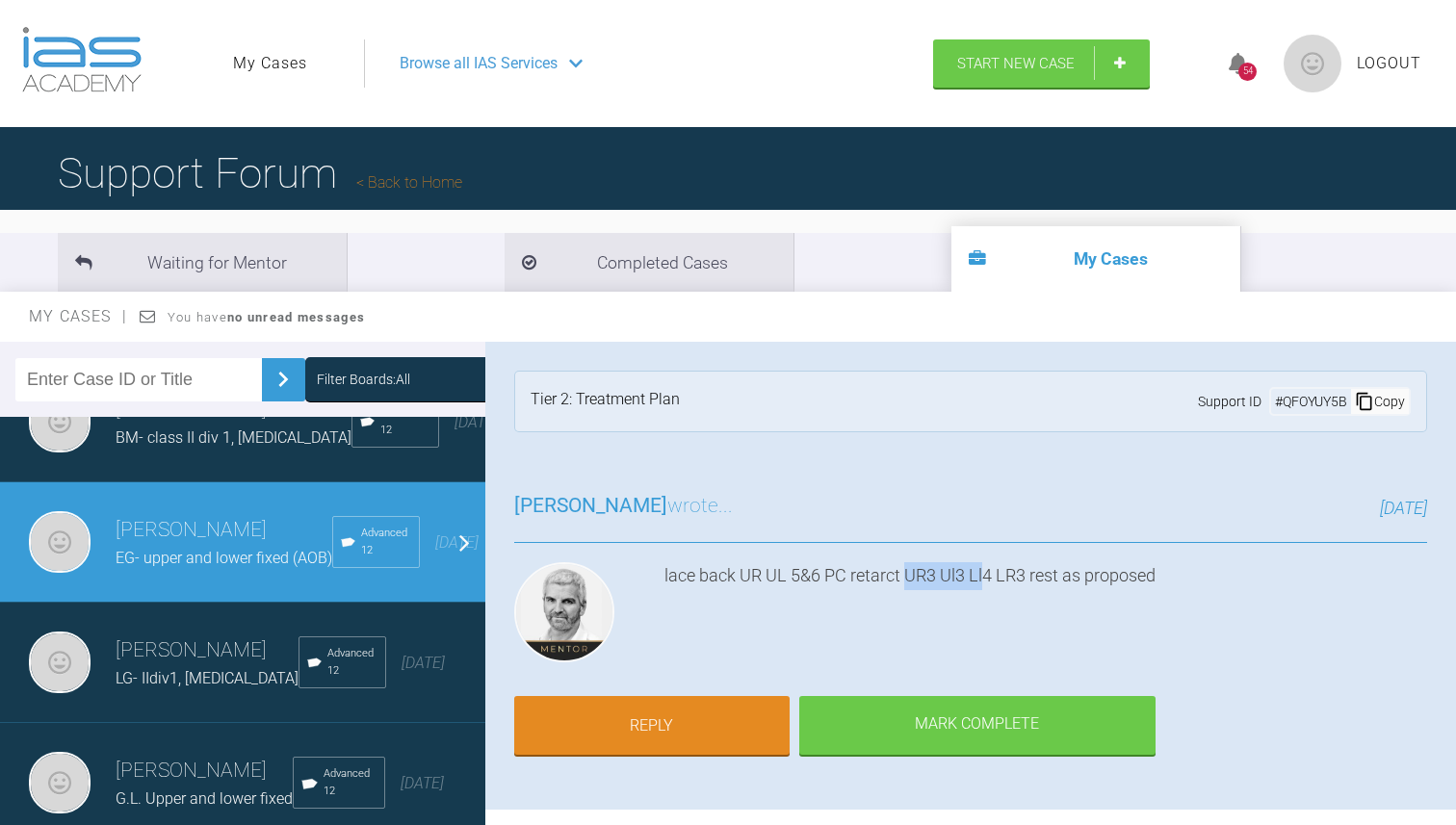 drag, startPoint x: 909, startPoint y: 571, endPoint x: 983, endPoint y: 568, distance: 74.06079 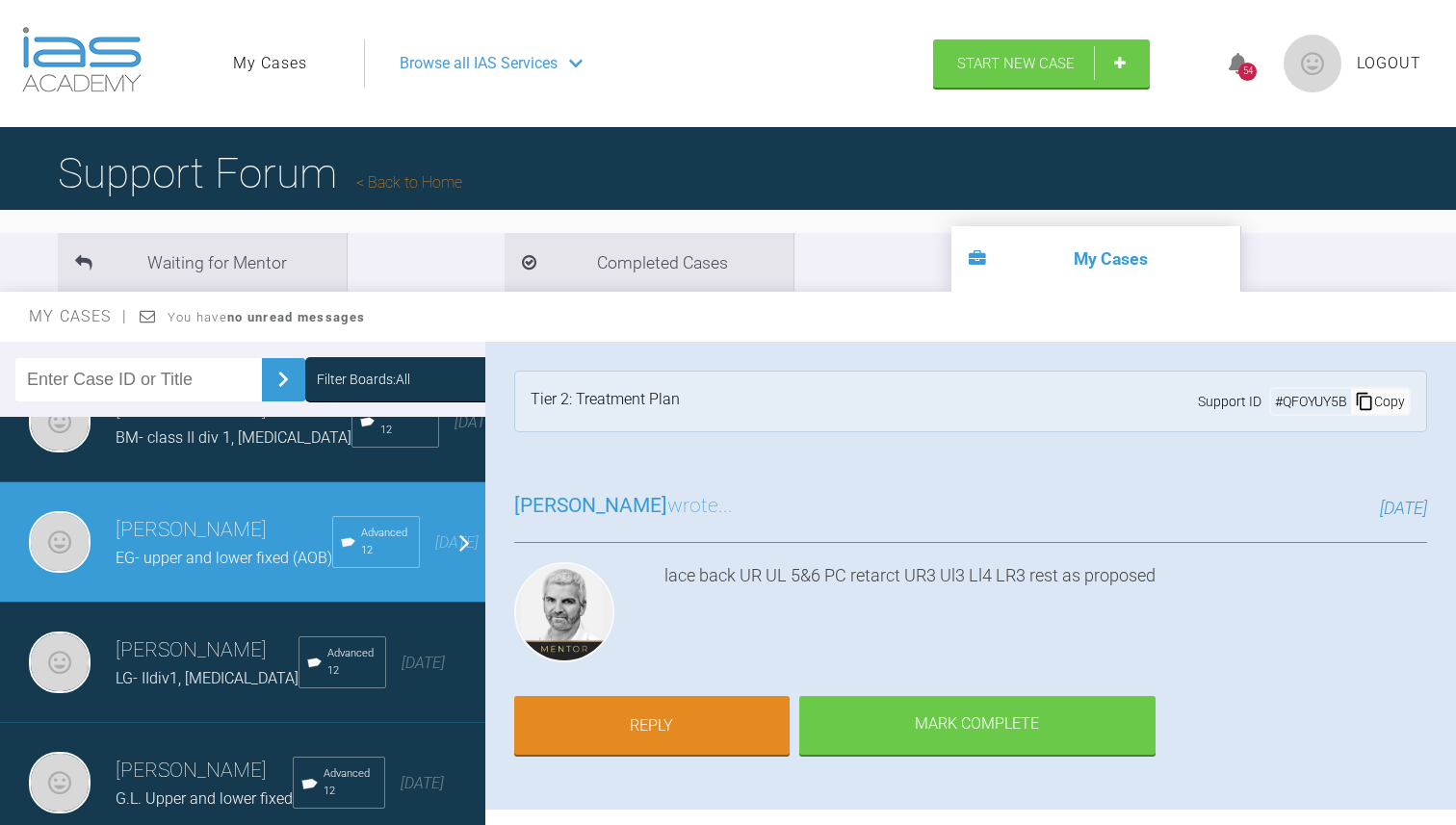 click on "lace back UR UL 5&6
PC retarct UR3 Ul3 Ll4 LR3
rest as proposed" at bounding box center (1046, 616) 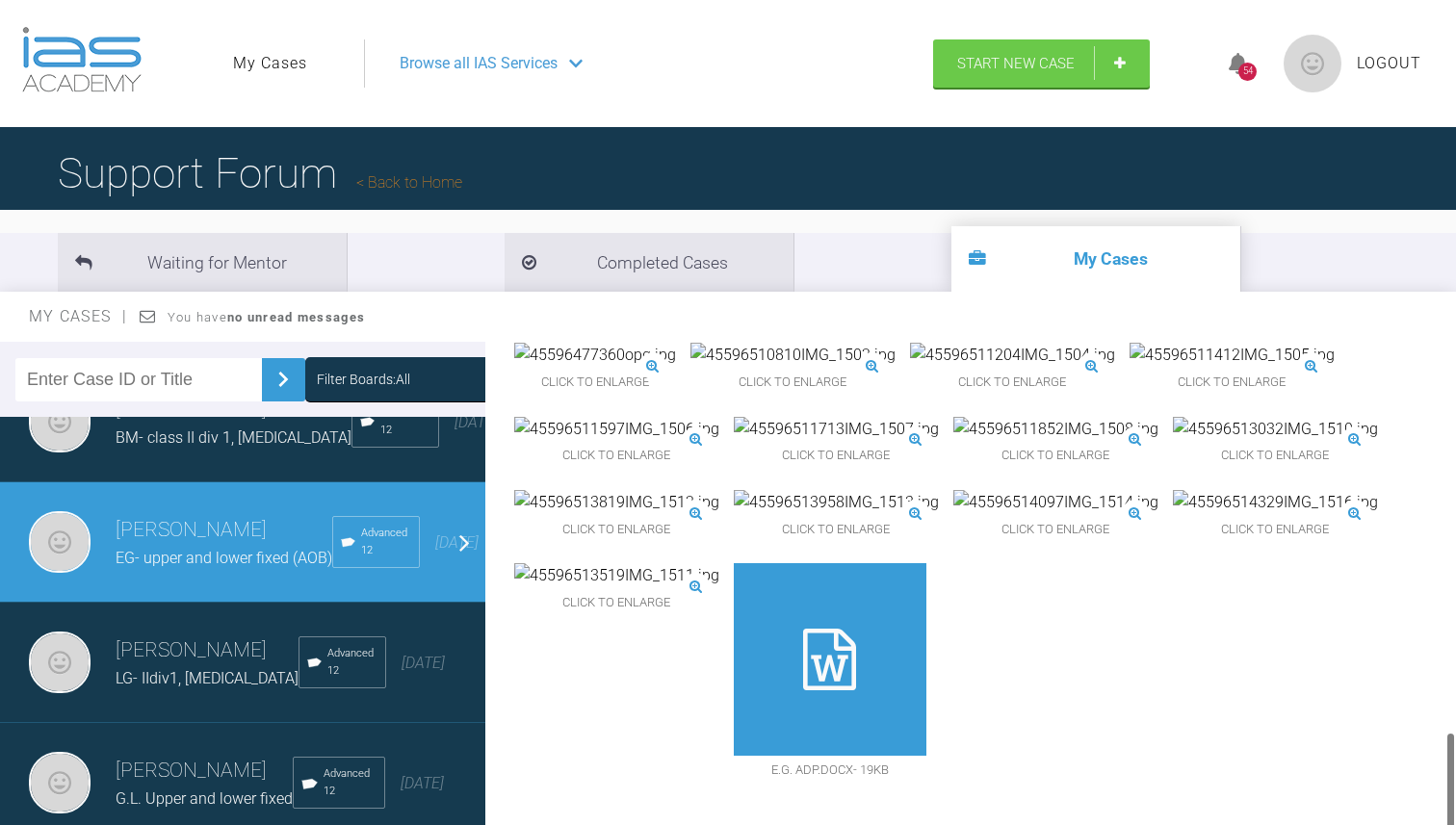 scroll, scrollTop: 1883, scrollLeft: 0, axis: vertical 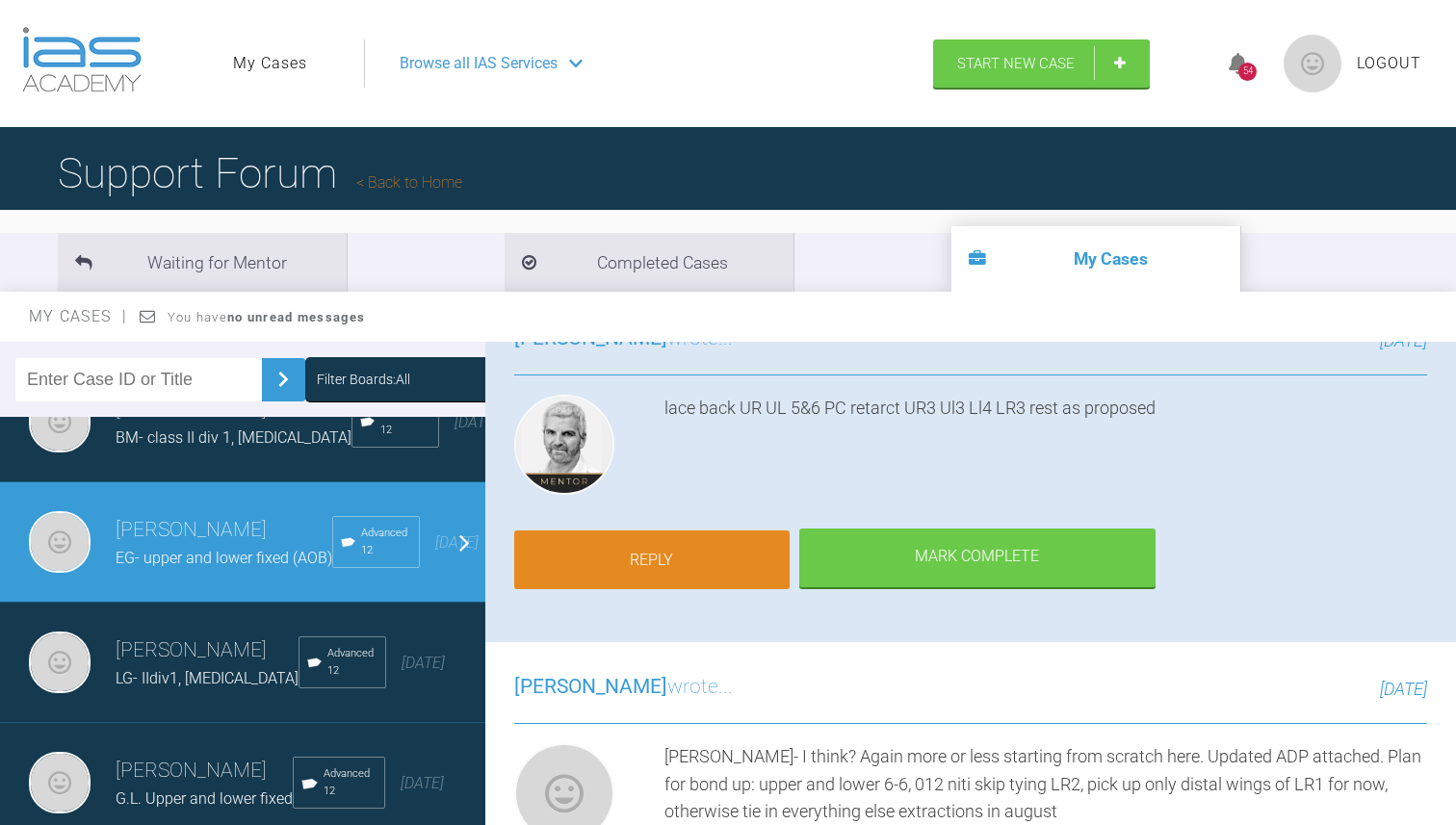 click on "Reply" at bounding box center (652, 560) 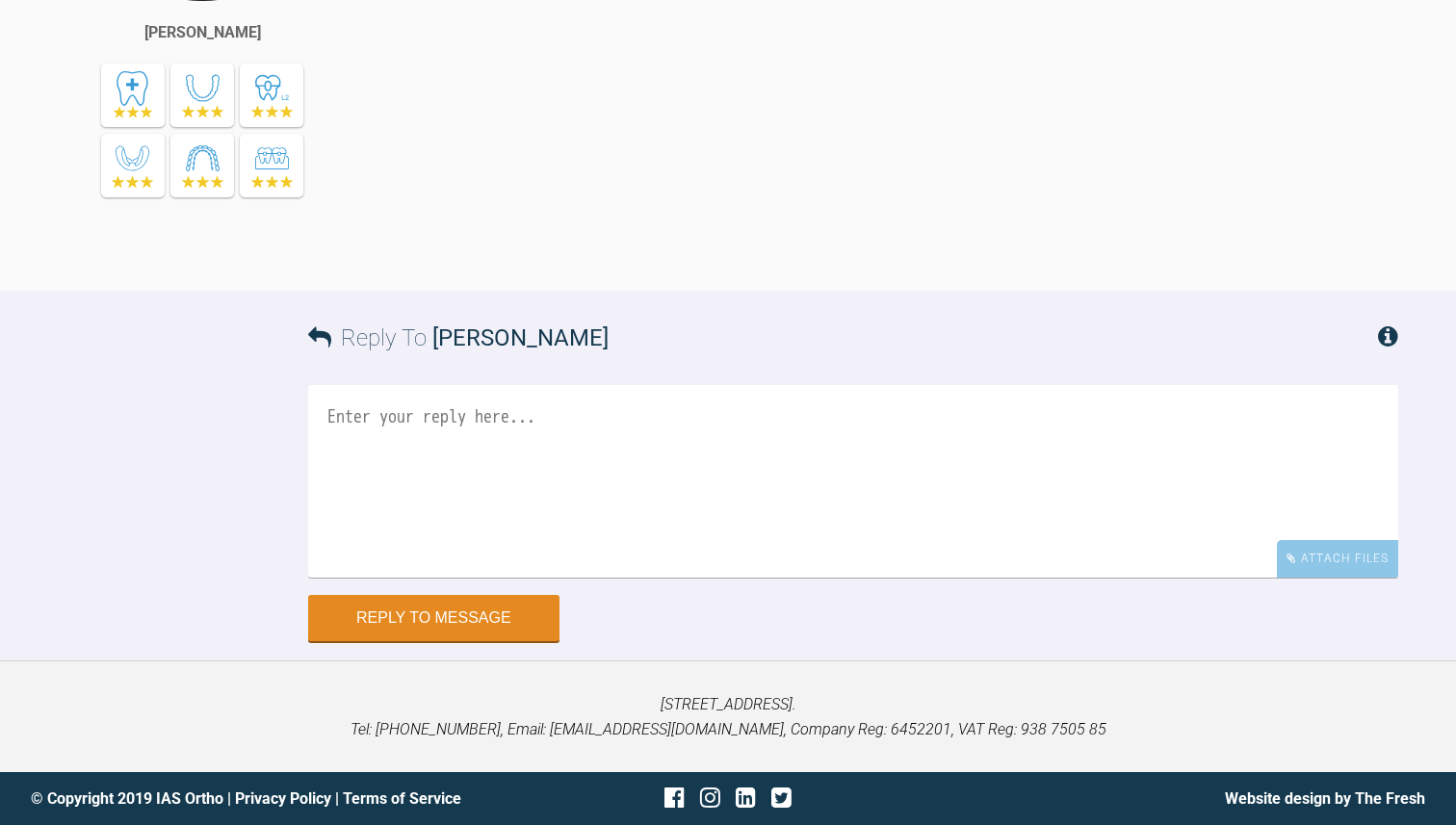 scroll, scrollTop: 3083, scrollLeft: 0, axis: vertical 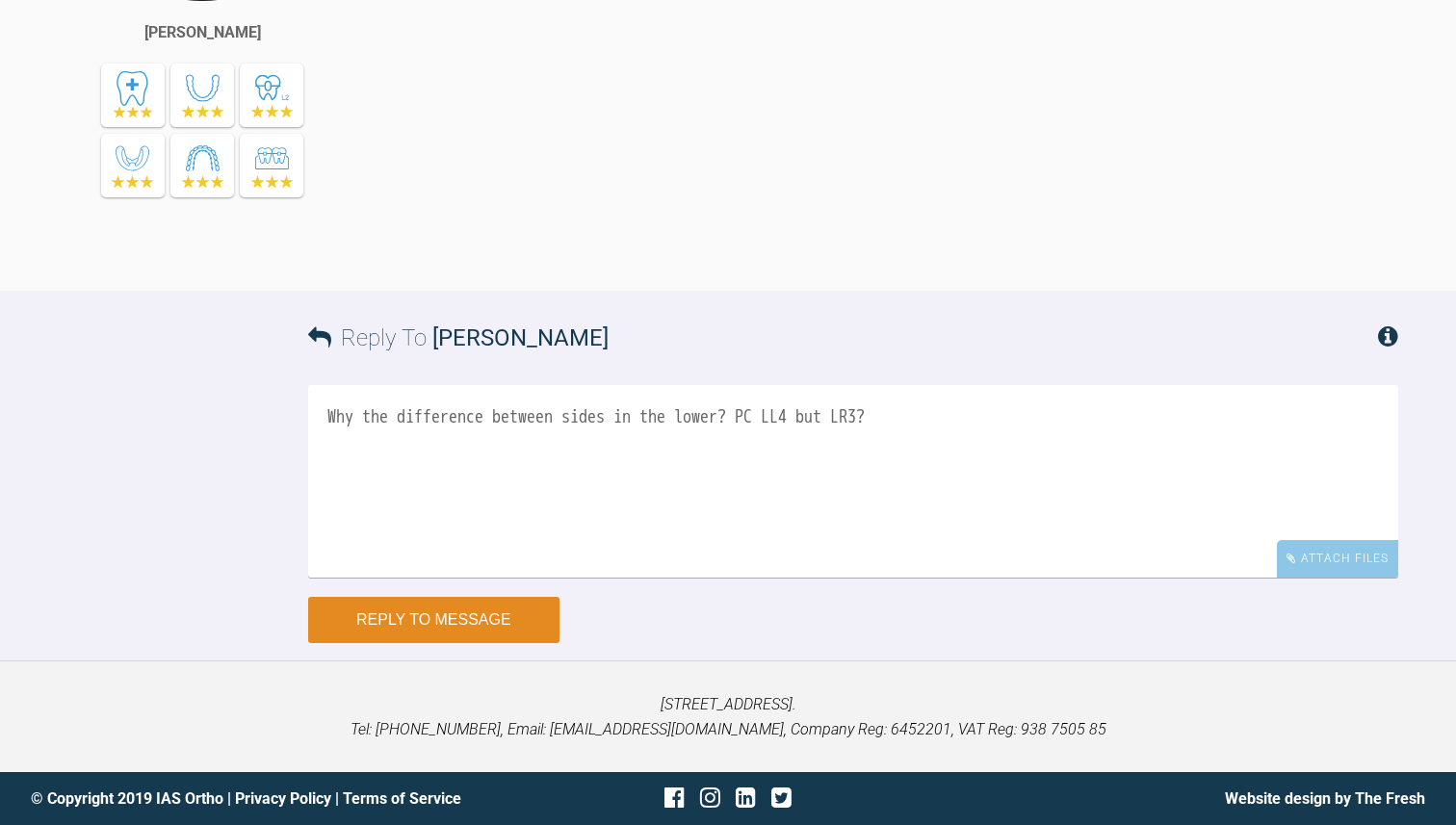 type on "Why the difference between sides in the lower? PC LL4 but LR3?" 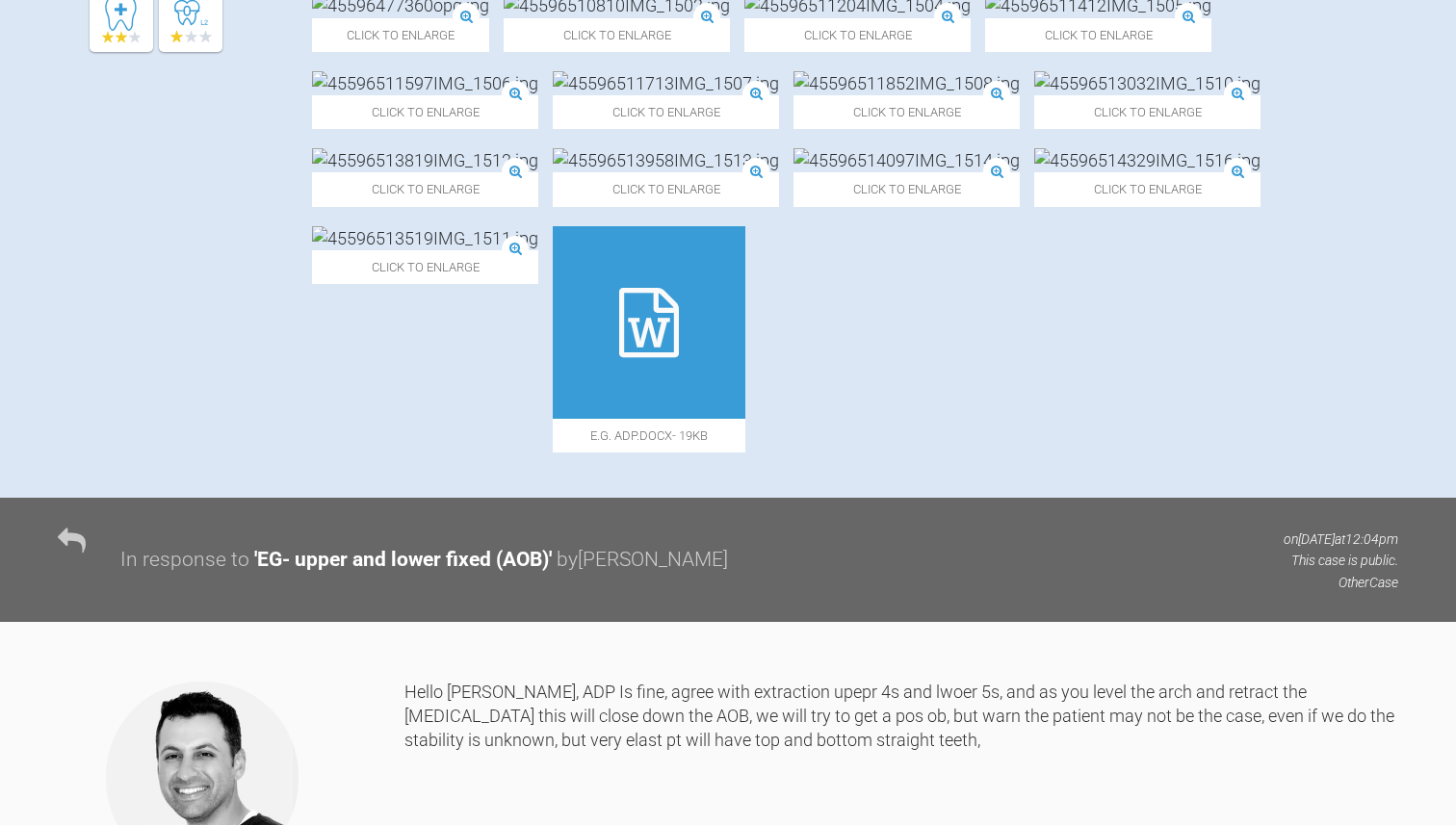 scroll, scrollTop: 0, scrollLeft: 0, axis: both 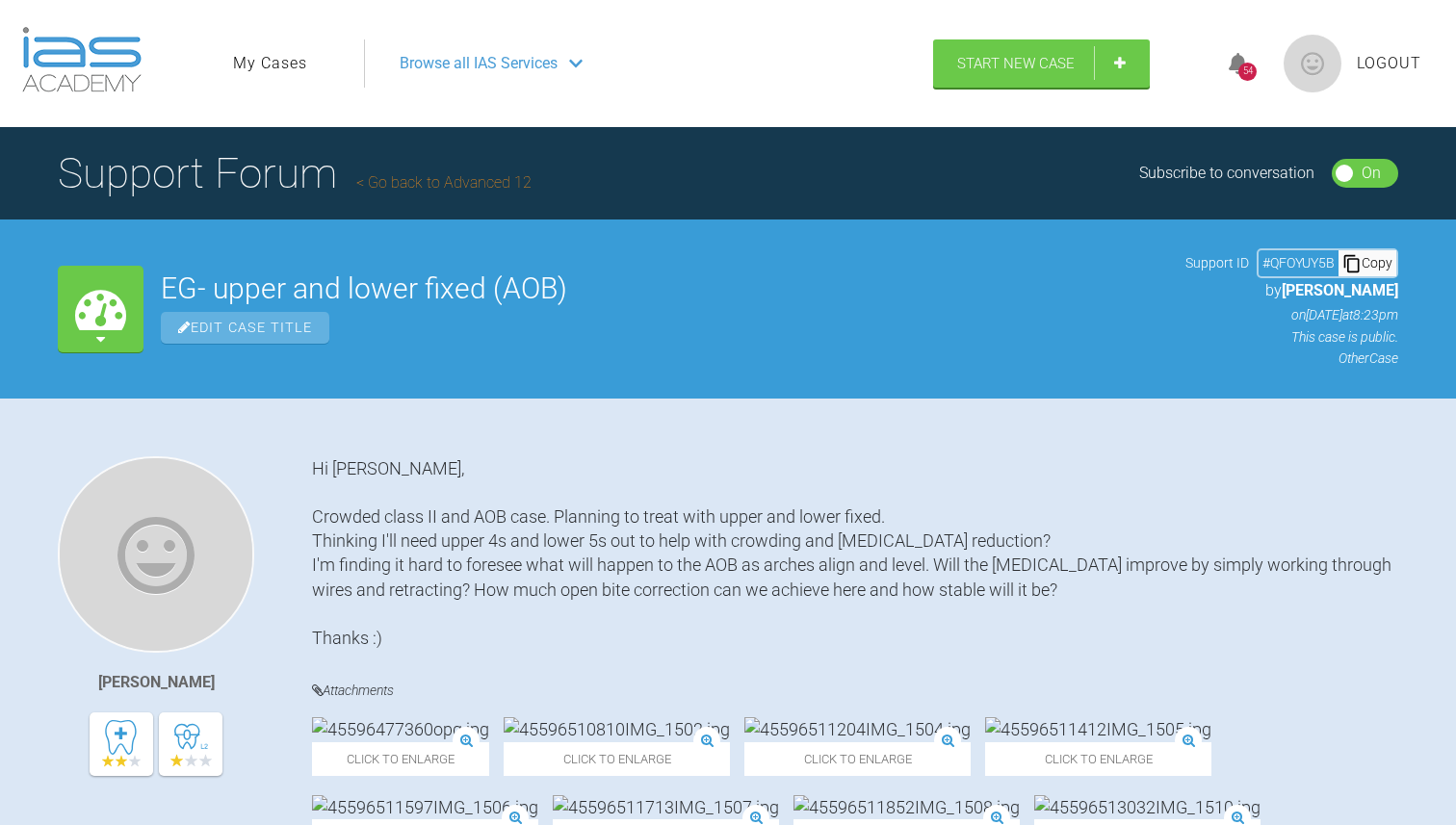 click on "My Cases" at bounding box center [270, 64] 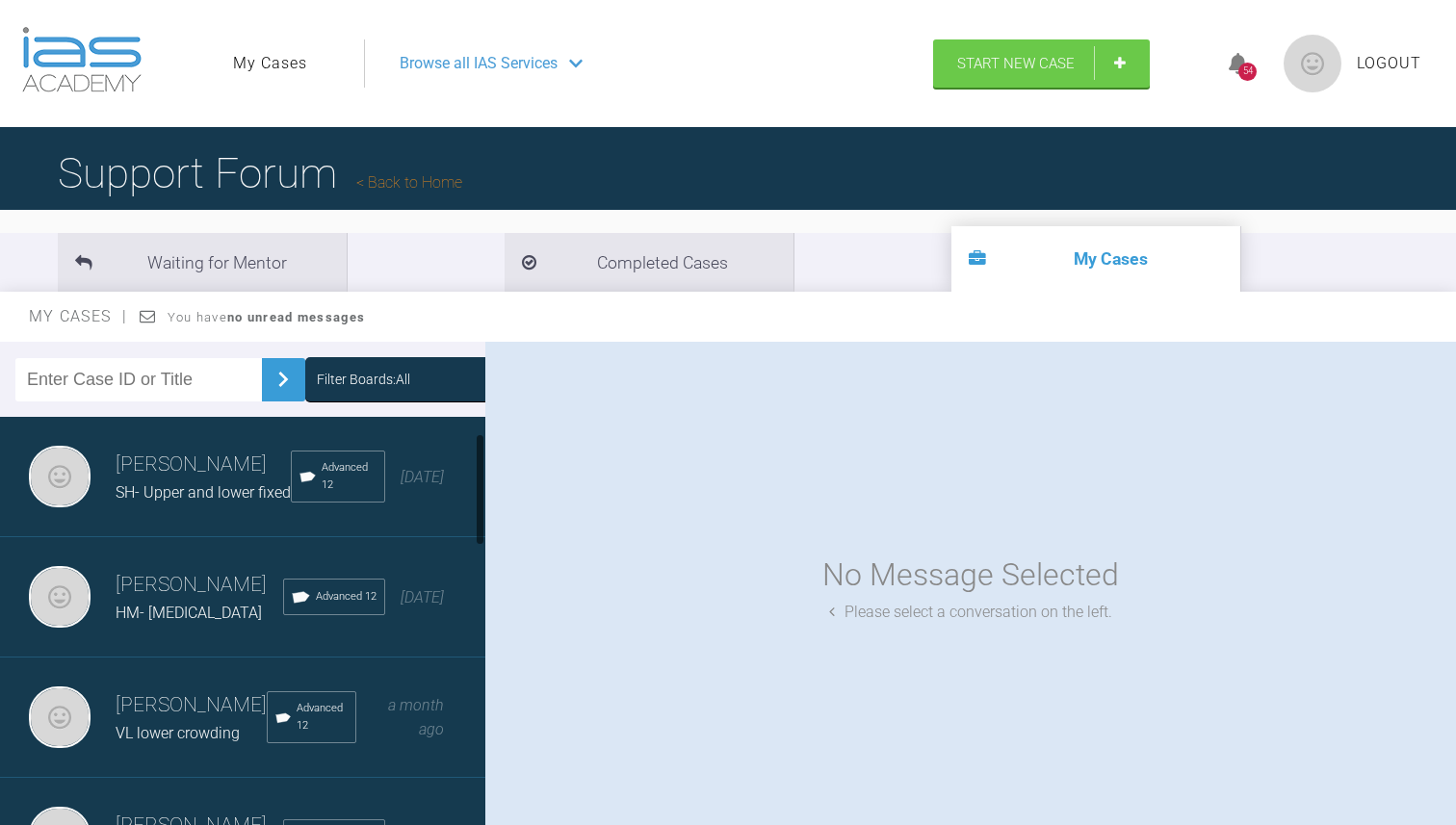 scroll, scrollTop: 604, scrollLeft: 0, axis: vertical 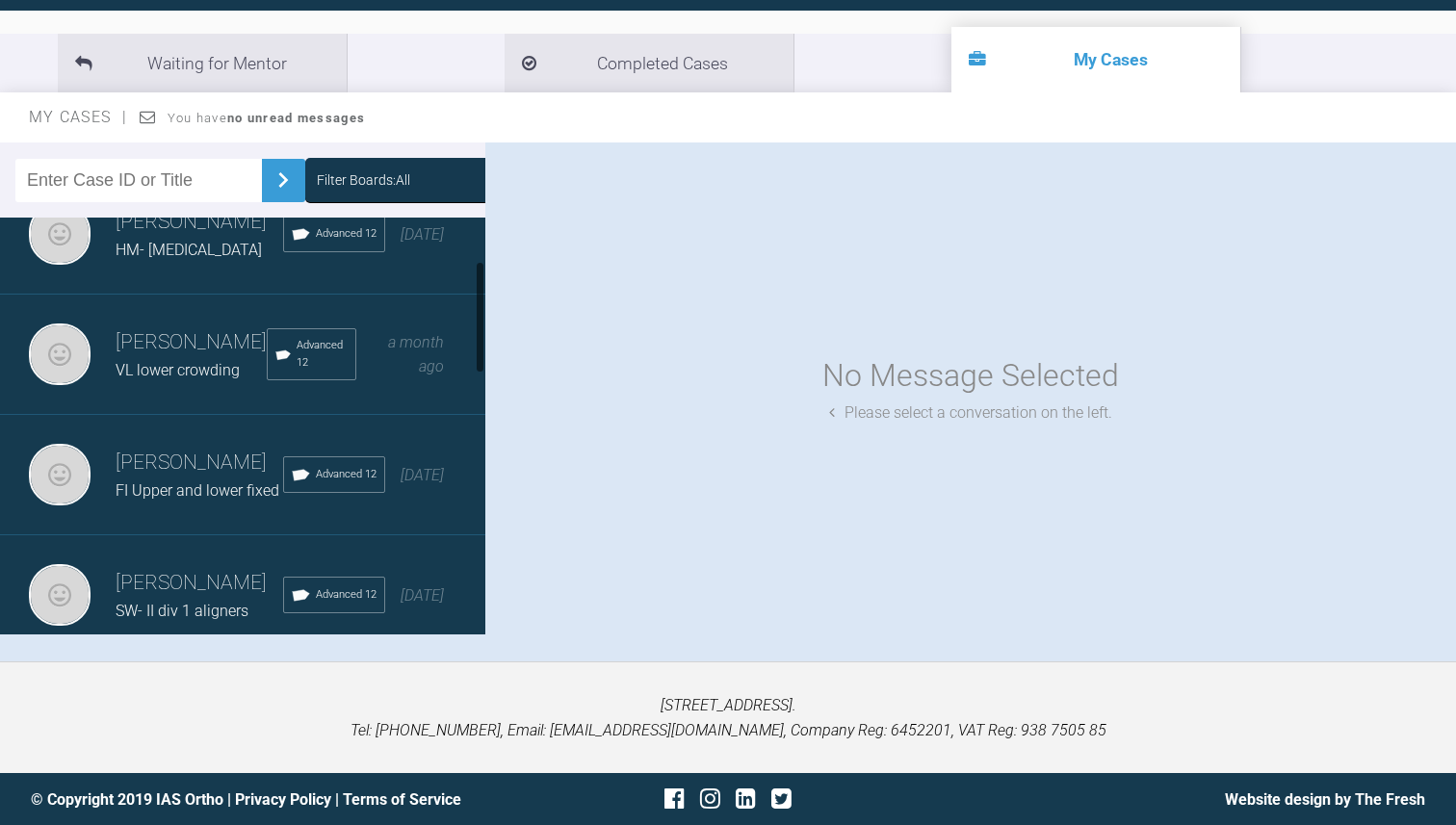 click on "HM- [MEDICAL_DATA]" at bounding box center [189, 249] 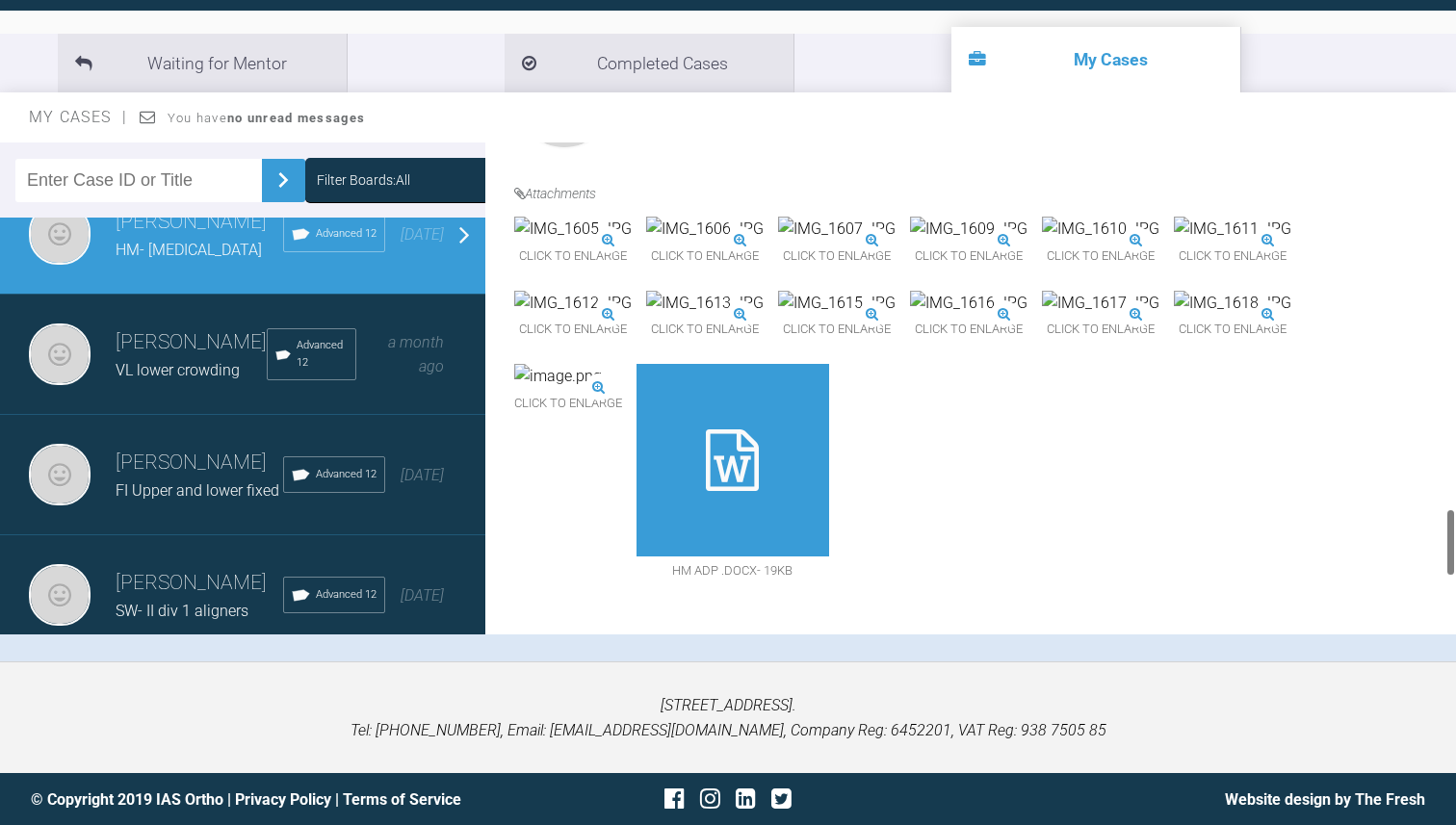 scroll, scrollTop: 2613, scrollLeft: 0, axis: vertical 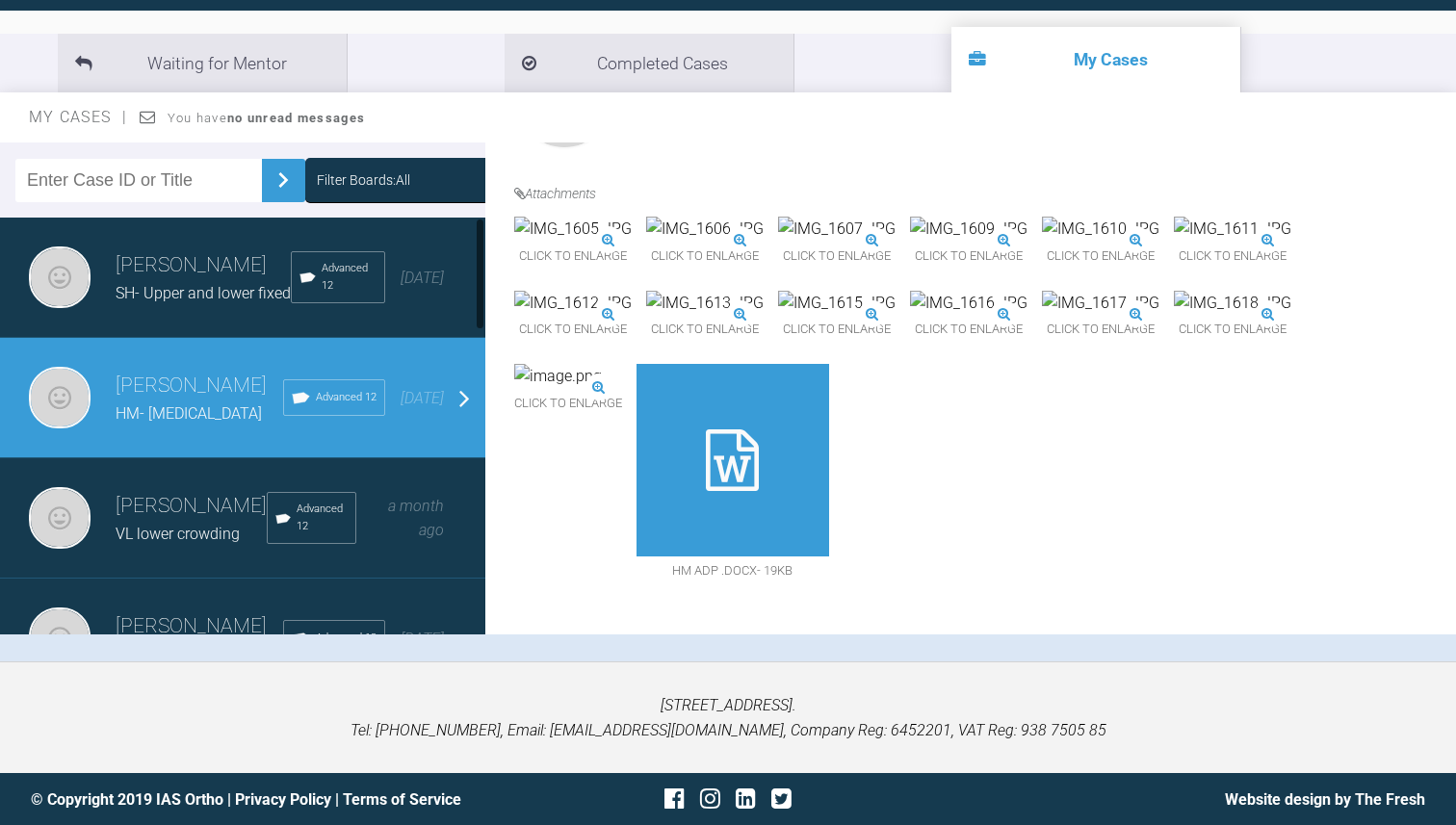 click on "Jessica Nethercote SH- Upper and lower fixed Advanced 12 7 days ago" at bounding box center [243, 277] 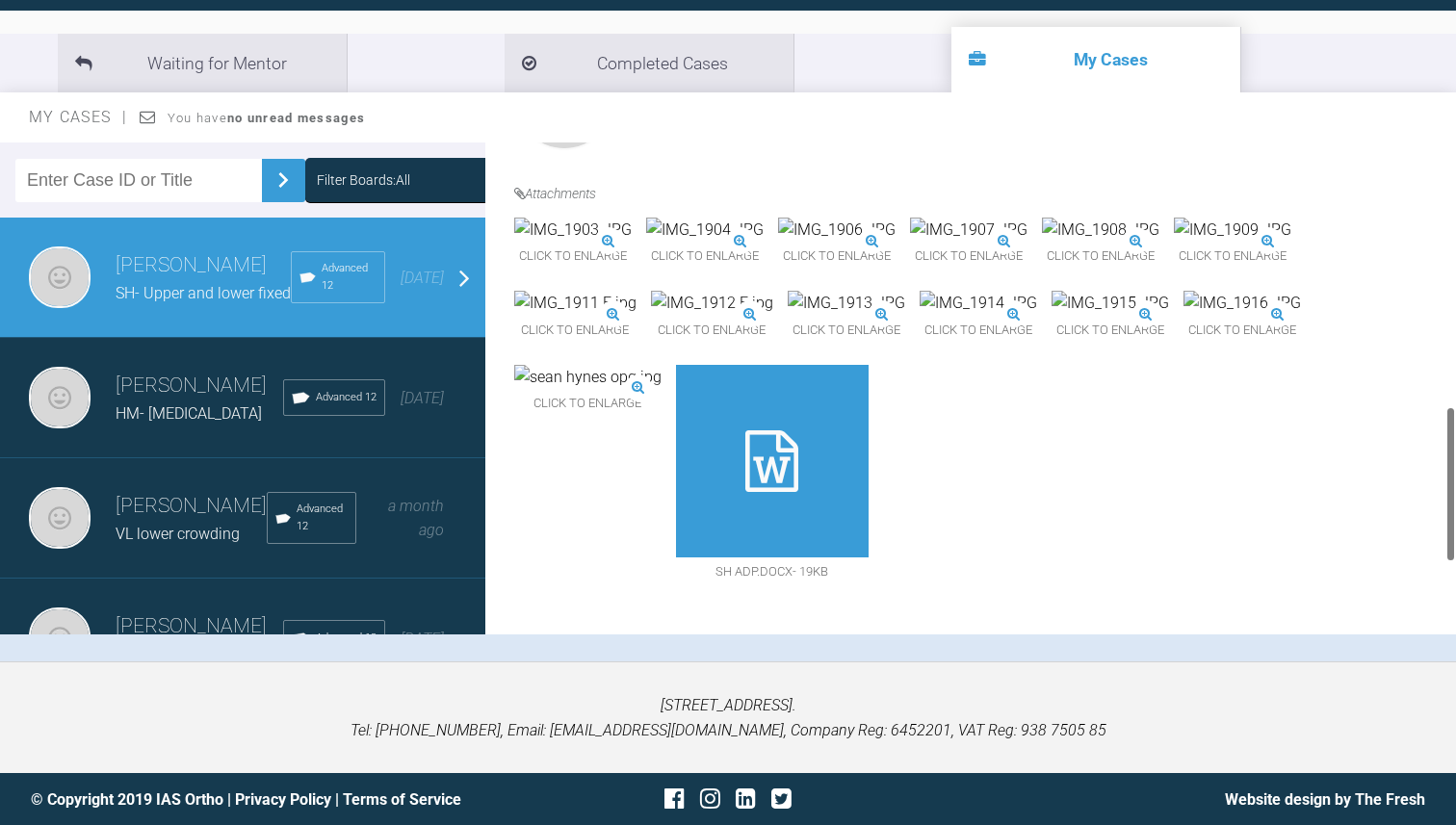 scroll, scrollTop: 821, scrollLeft: 0, axis: vertical 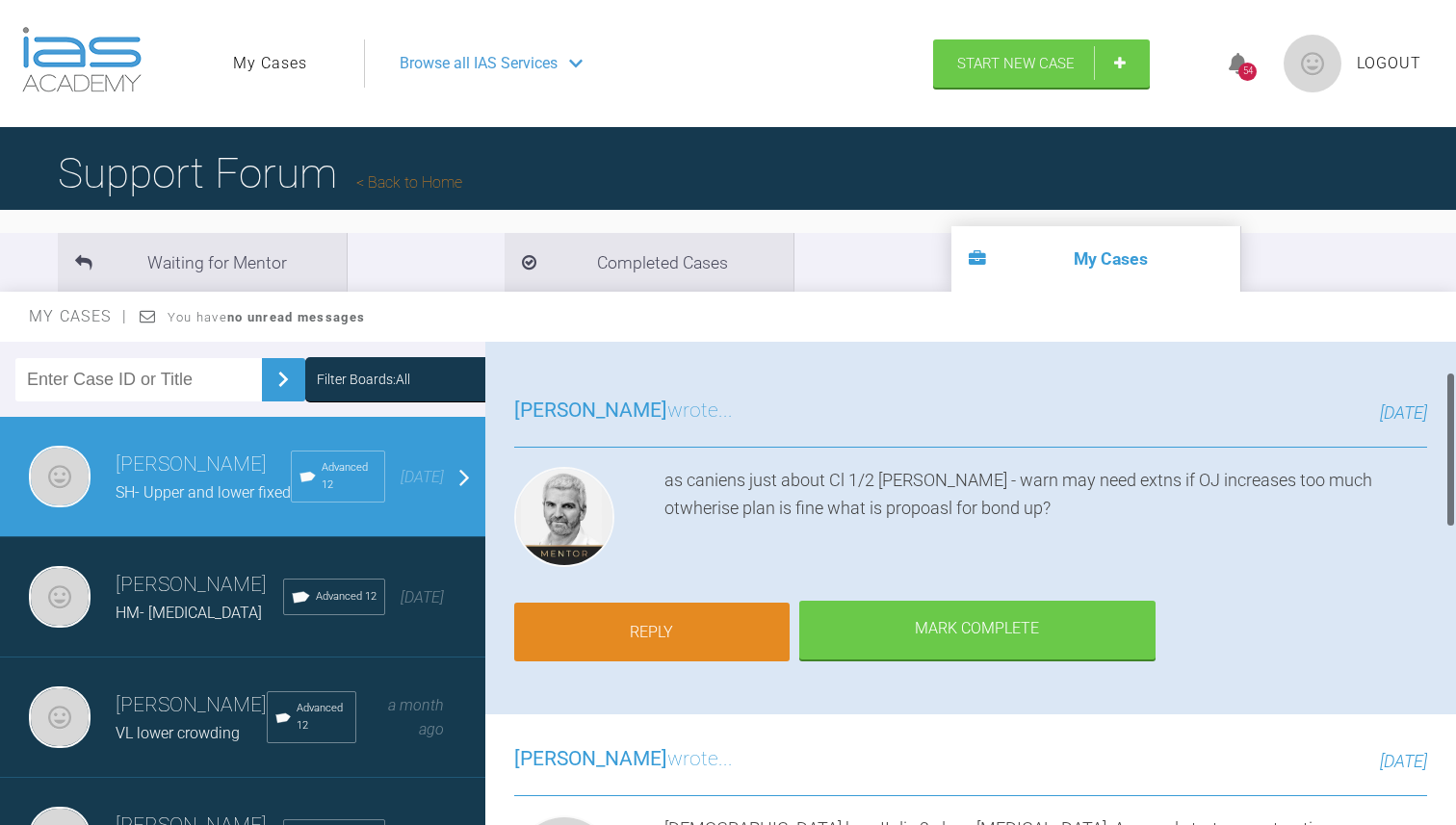 click on "Reply" at bounding box center (652, 632) 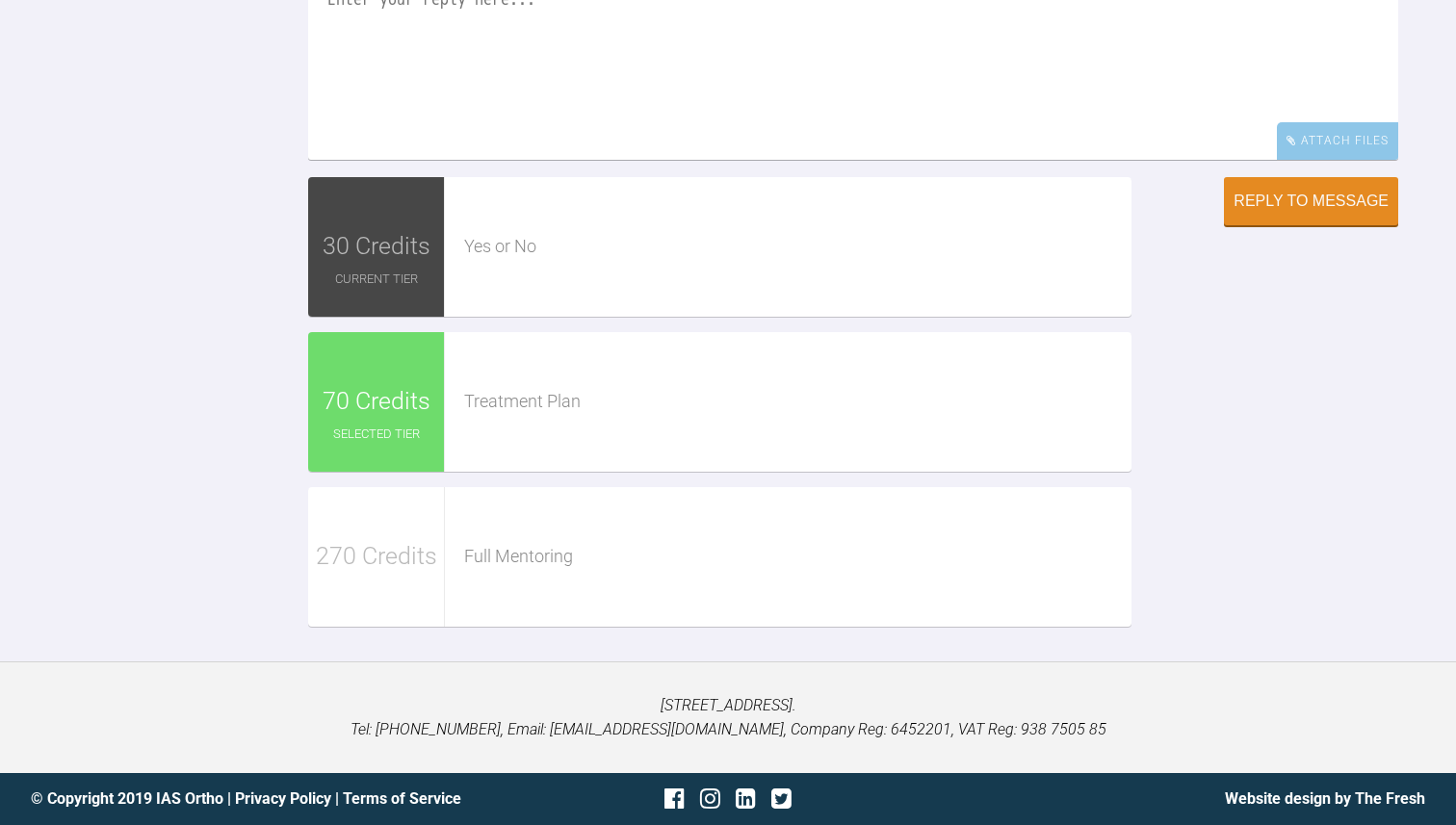scroll, scrollTop: 1851, scrollLeft: 0, axis: vertical 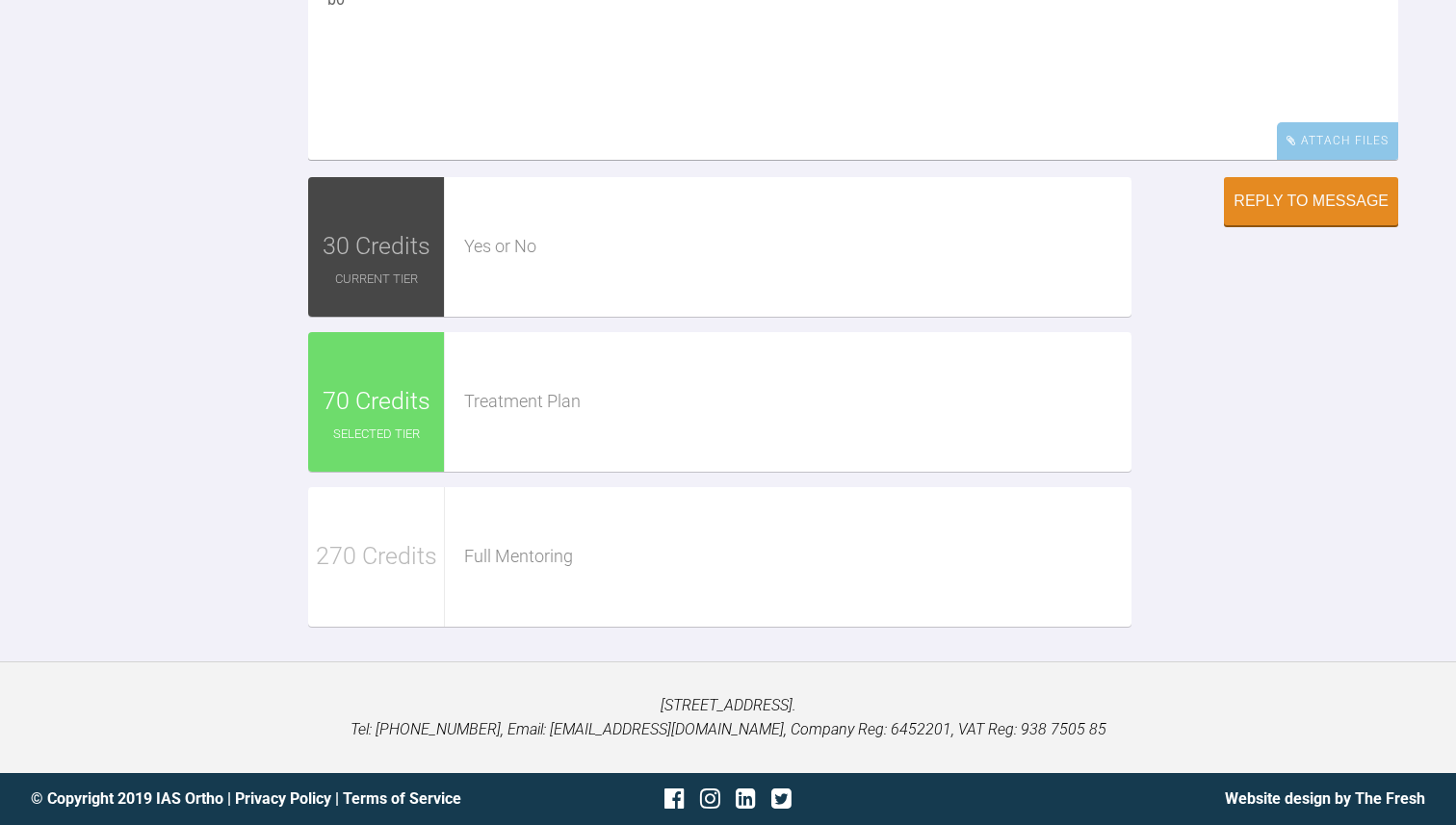 type on "b" 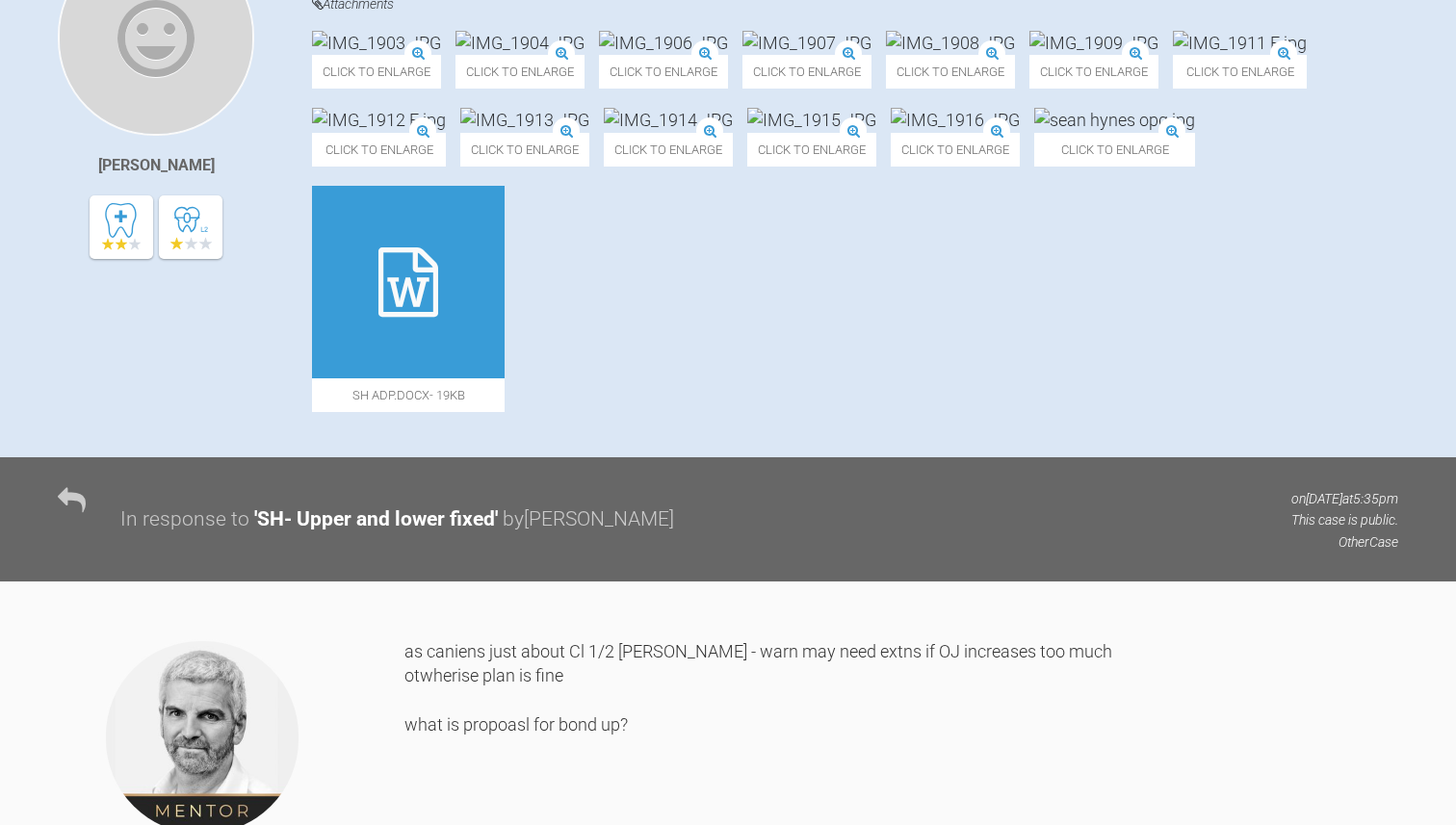 scroll, scrollTop: 515, scrollLeft: 0, axis: vertical 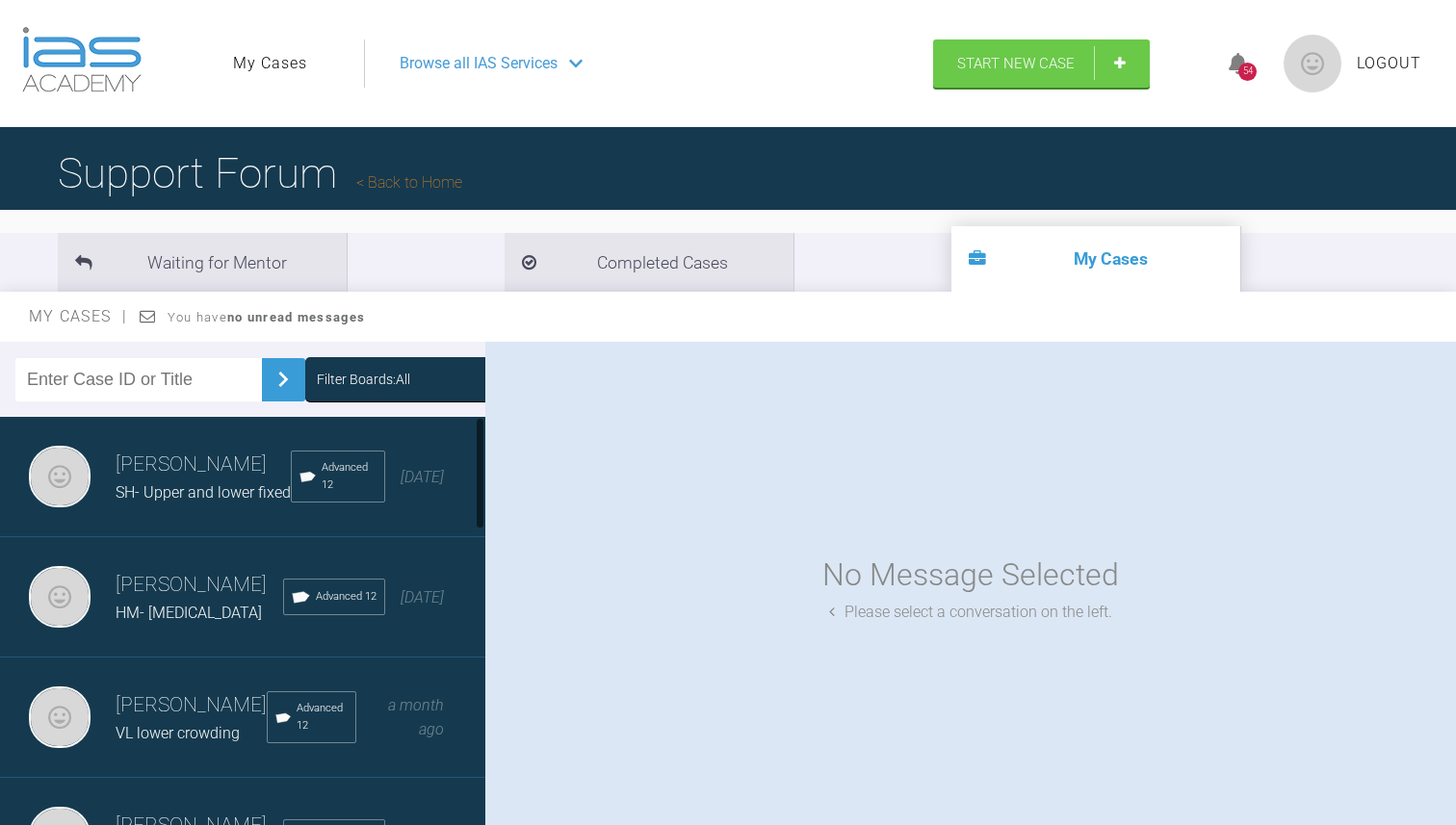 click at bounding box center (139, 379) 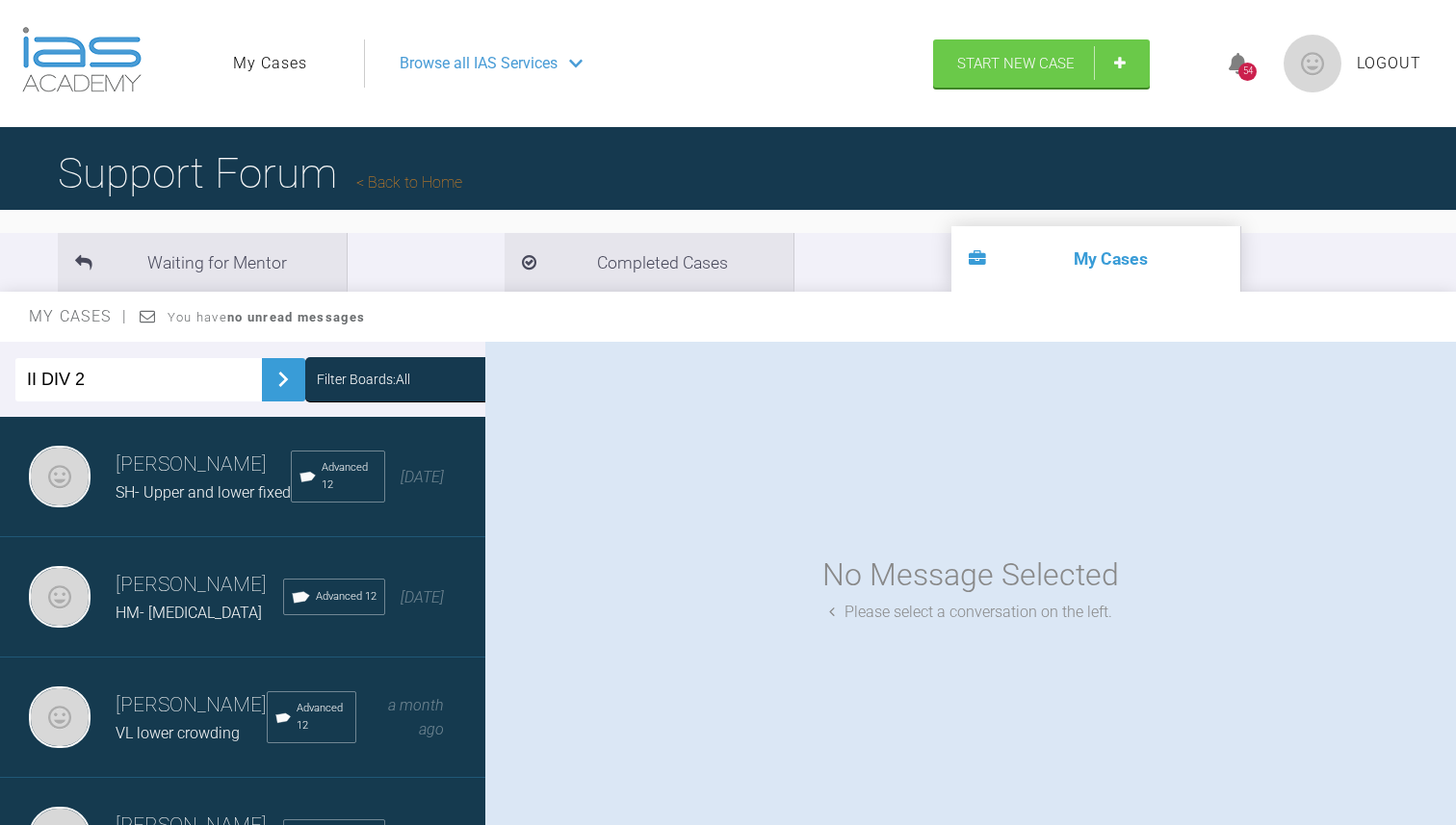 type on "II DIV 2" 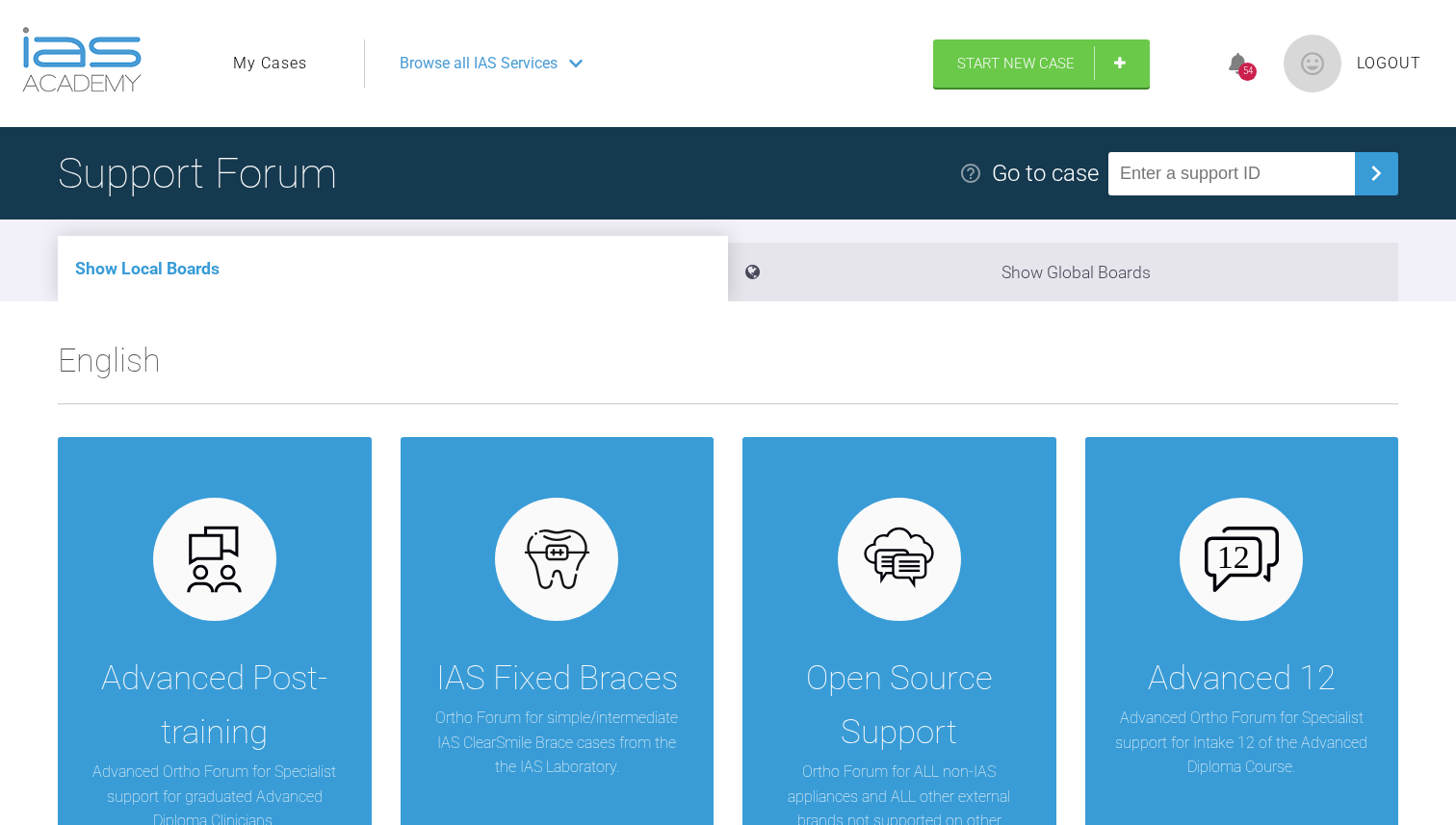 scroll, scrollTop: 83, scrollLeft: 0, axis: vertical 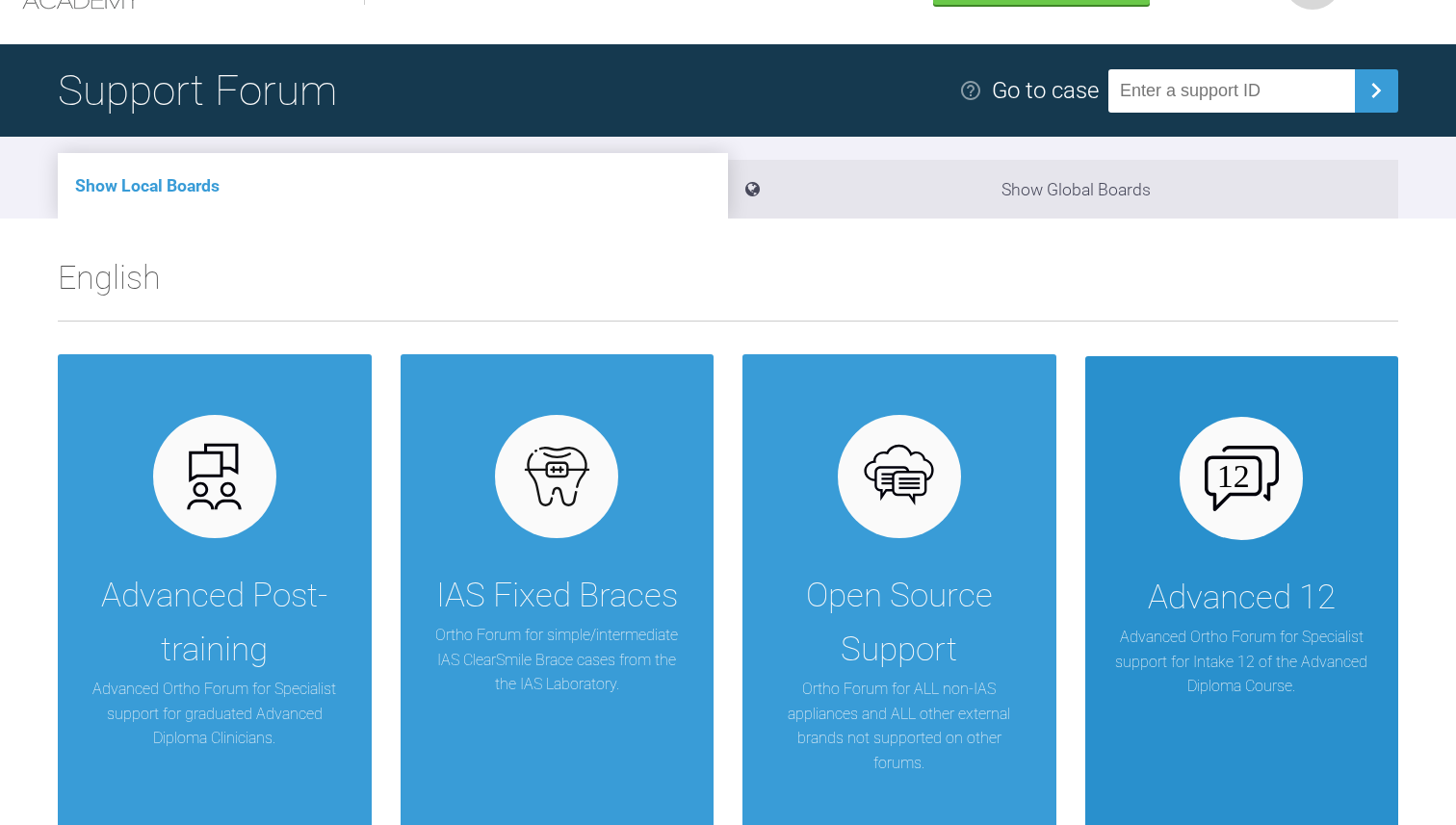 click on "Advanced 12 Advanced Ortho Forum for Specialist support for Intake 12 of the Advanced Diploma Course." at bounding box center (1242, 593) 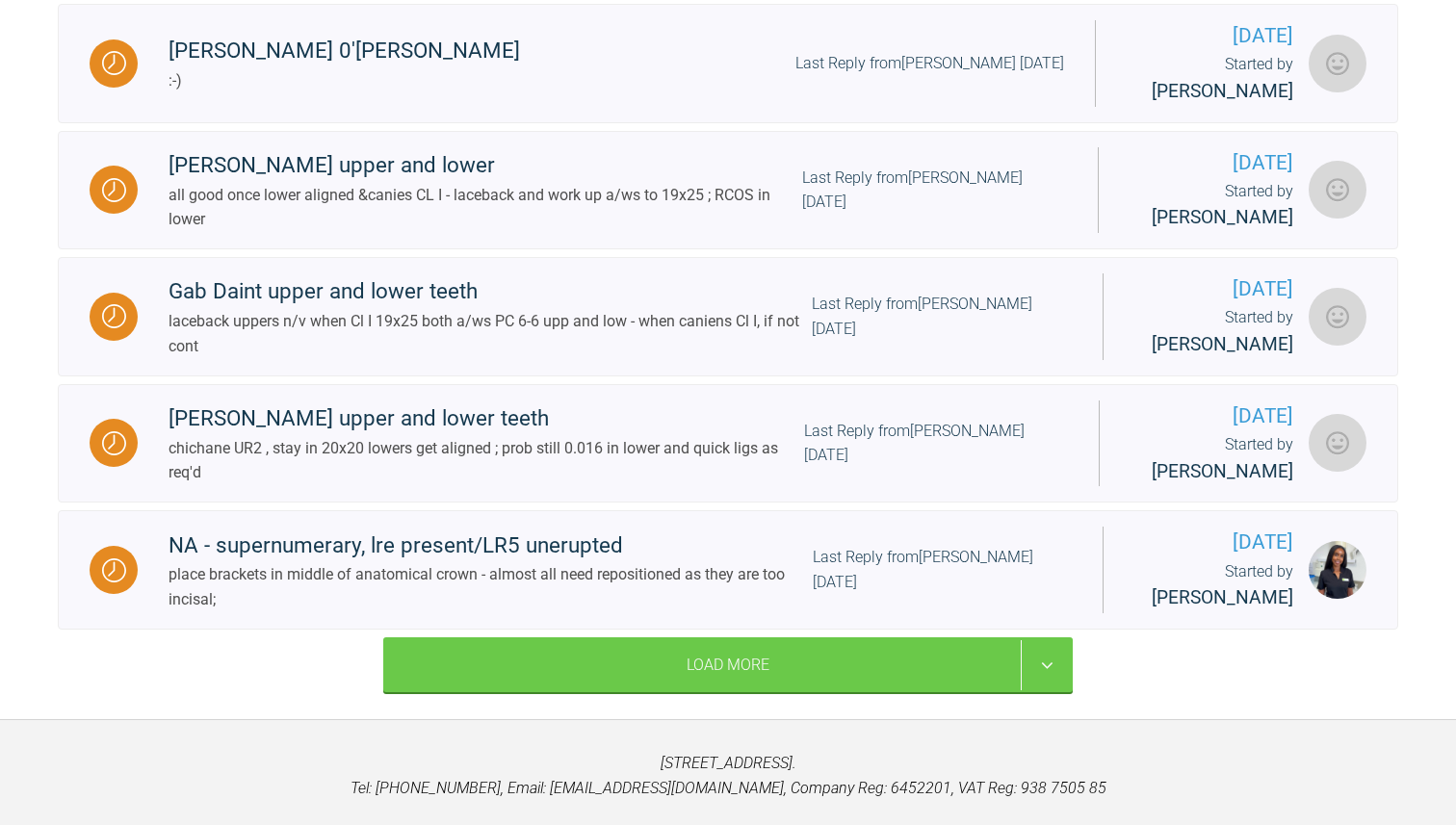 scroll, scrollTop: 2491, scrollLeft: 0, axis: vertical 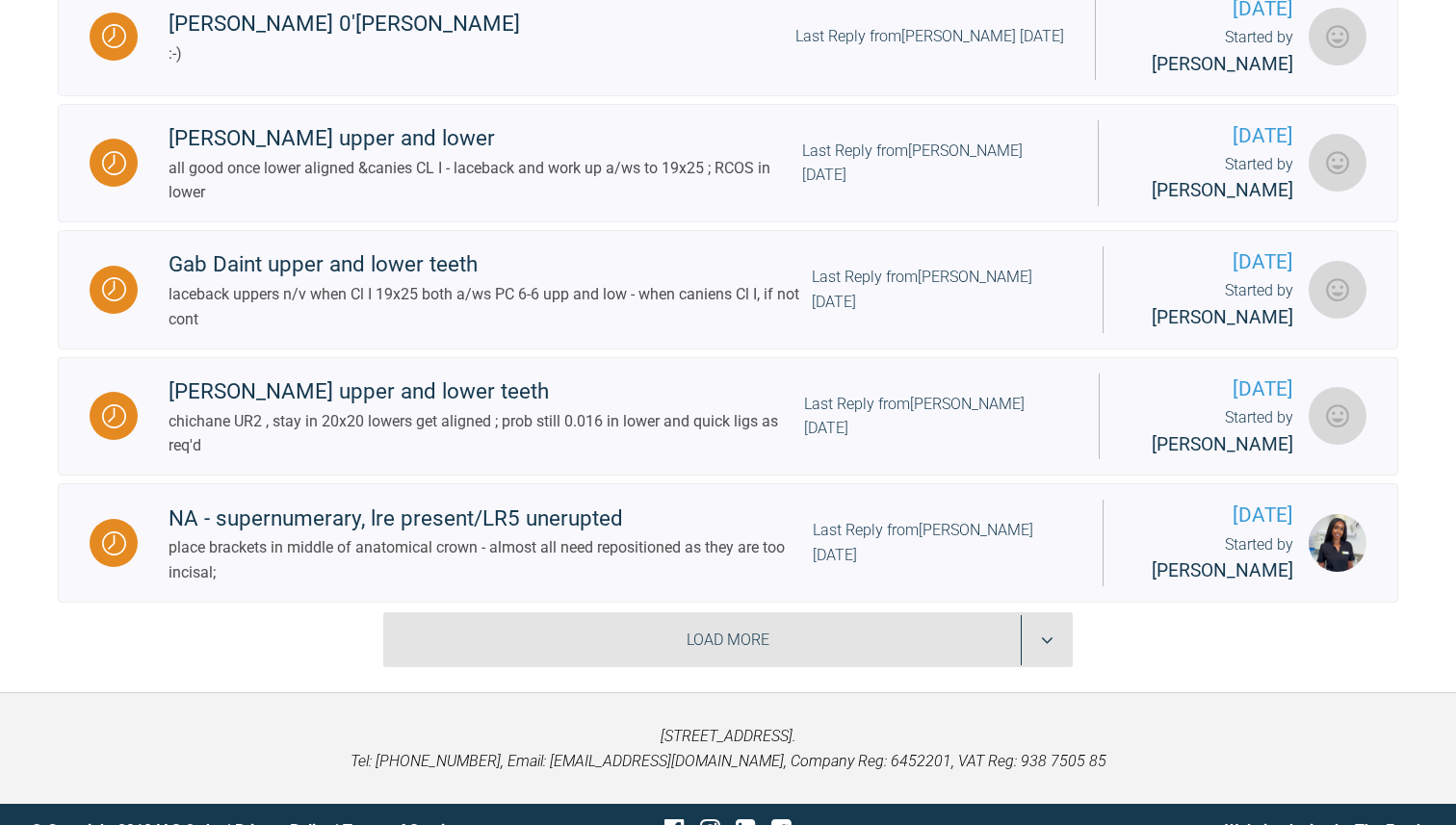 click on "Load More" at bounding box center [728, 640] 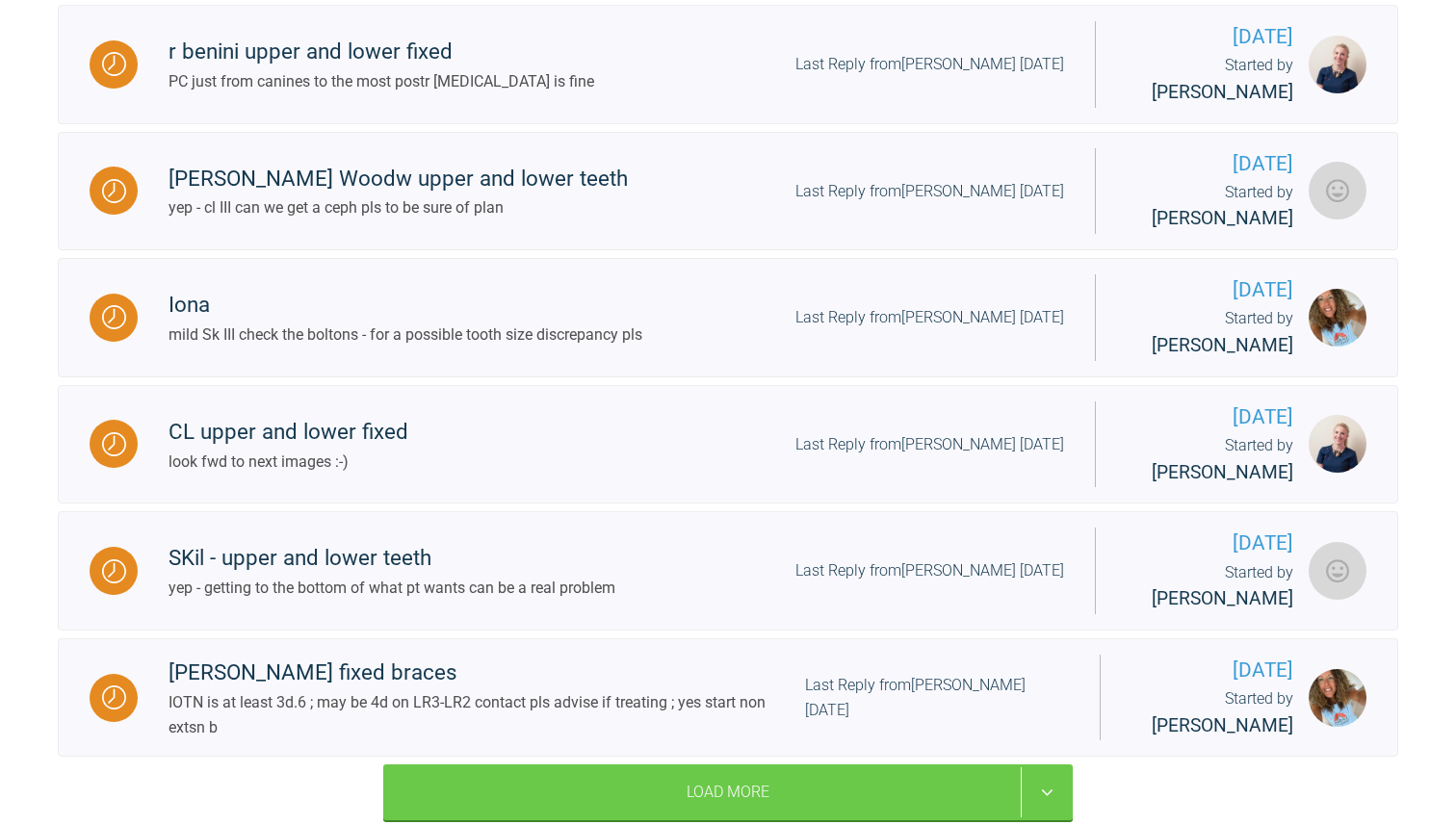 scroll, scrollTop: 5081, scrollLeft: 0, axis: vertical 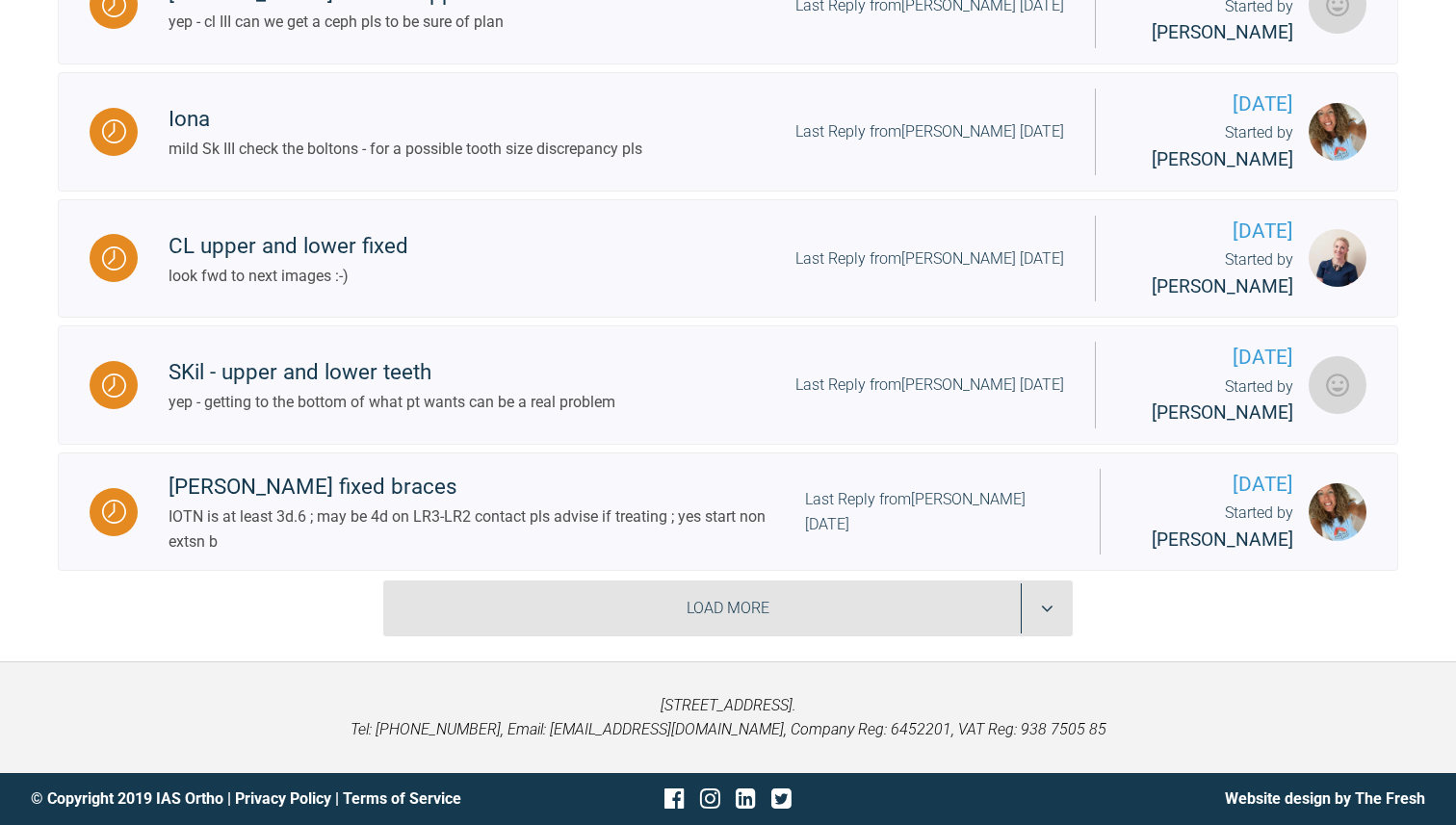 click on "Load More" at bounding box center [728, 608] 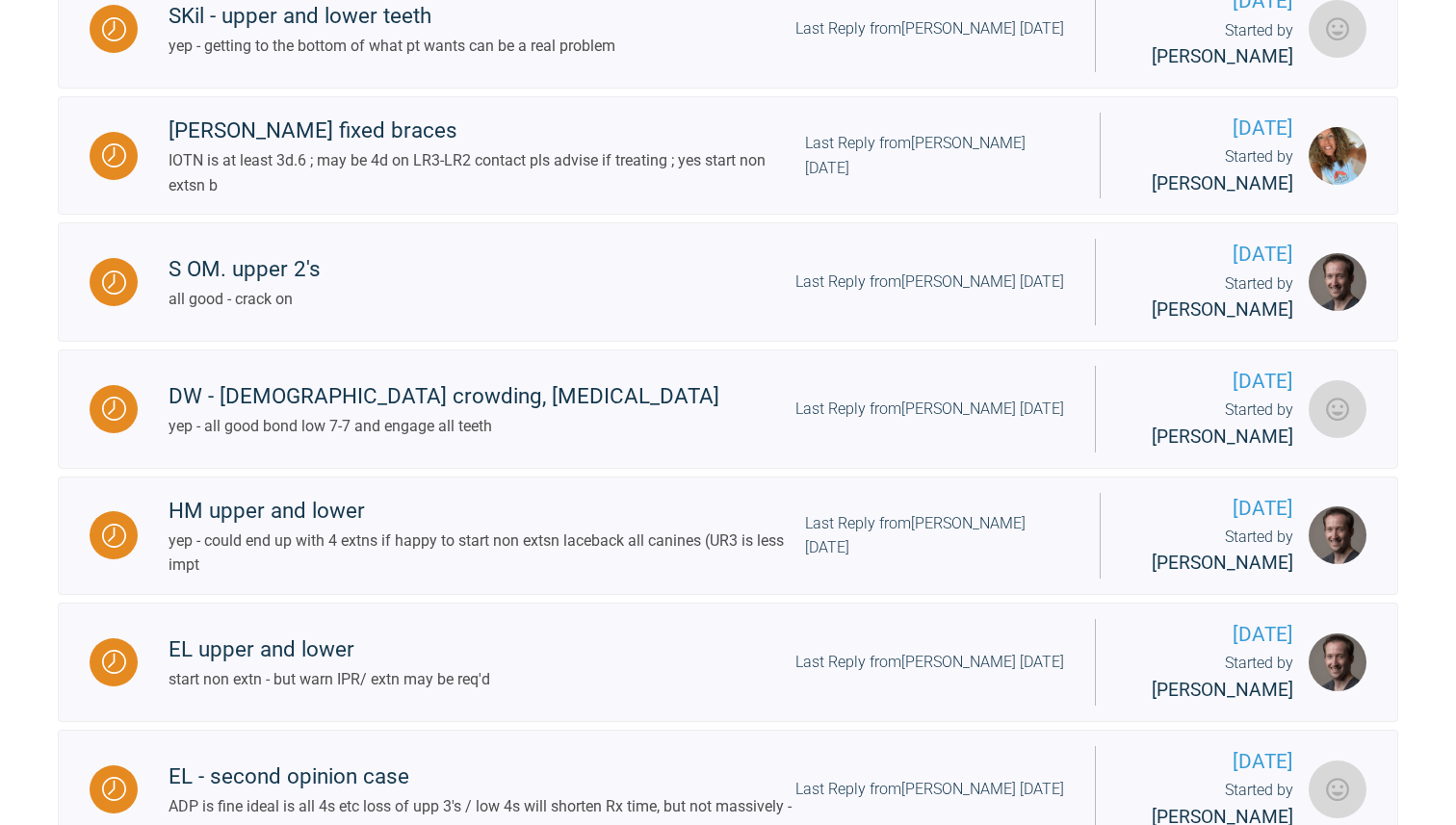 scroll, scrollTop: 5414, scrollLeft: 0, axis: vertical 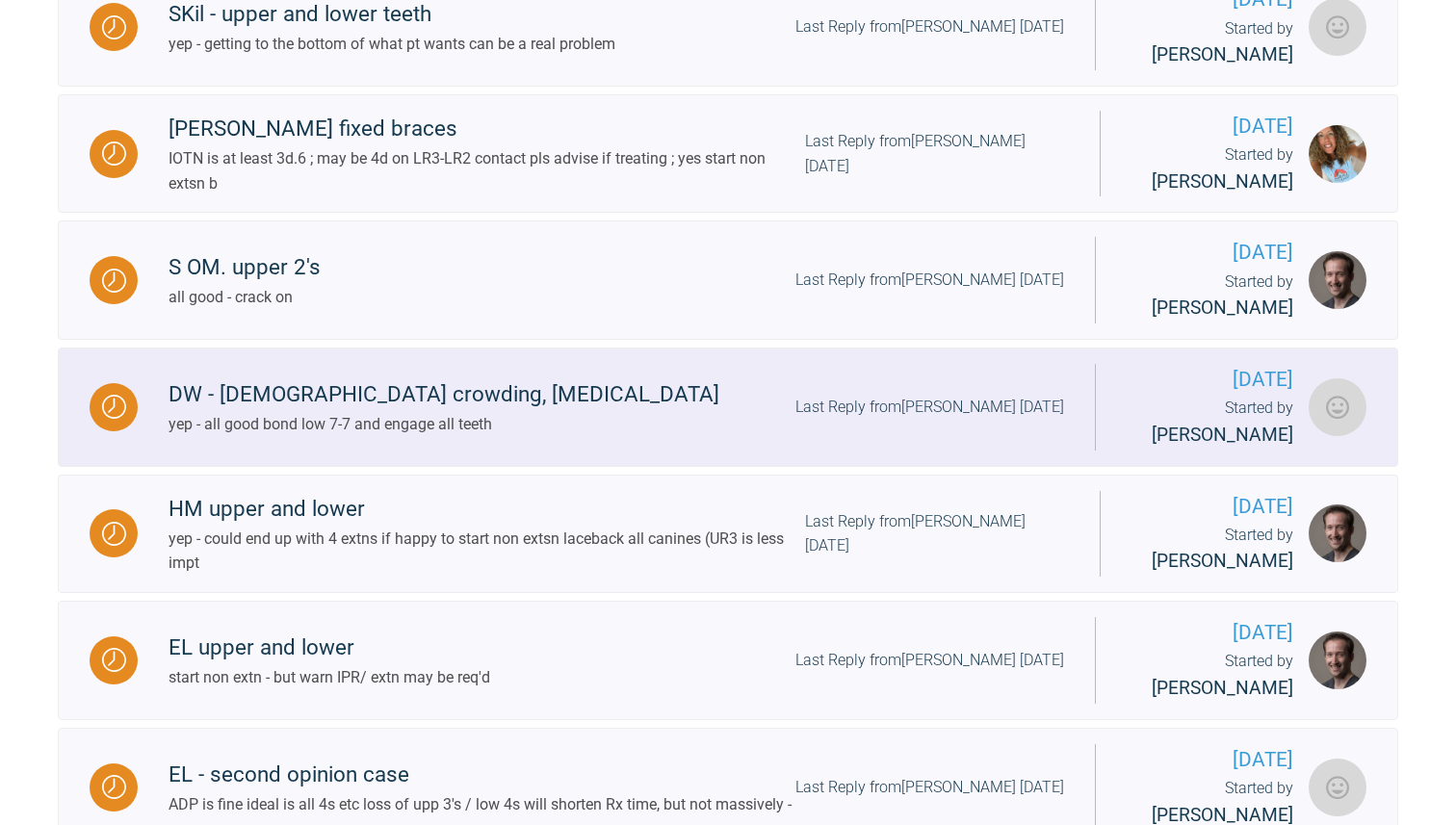 click on "DW - 14 yr old crowding, overbite yep - all good
bond low 7-7 and engage all teeth Last Reply from  Ross Hobson   9 days ago" at bounding box center [616, 406] 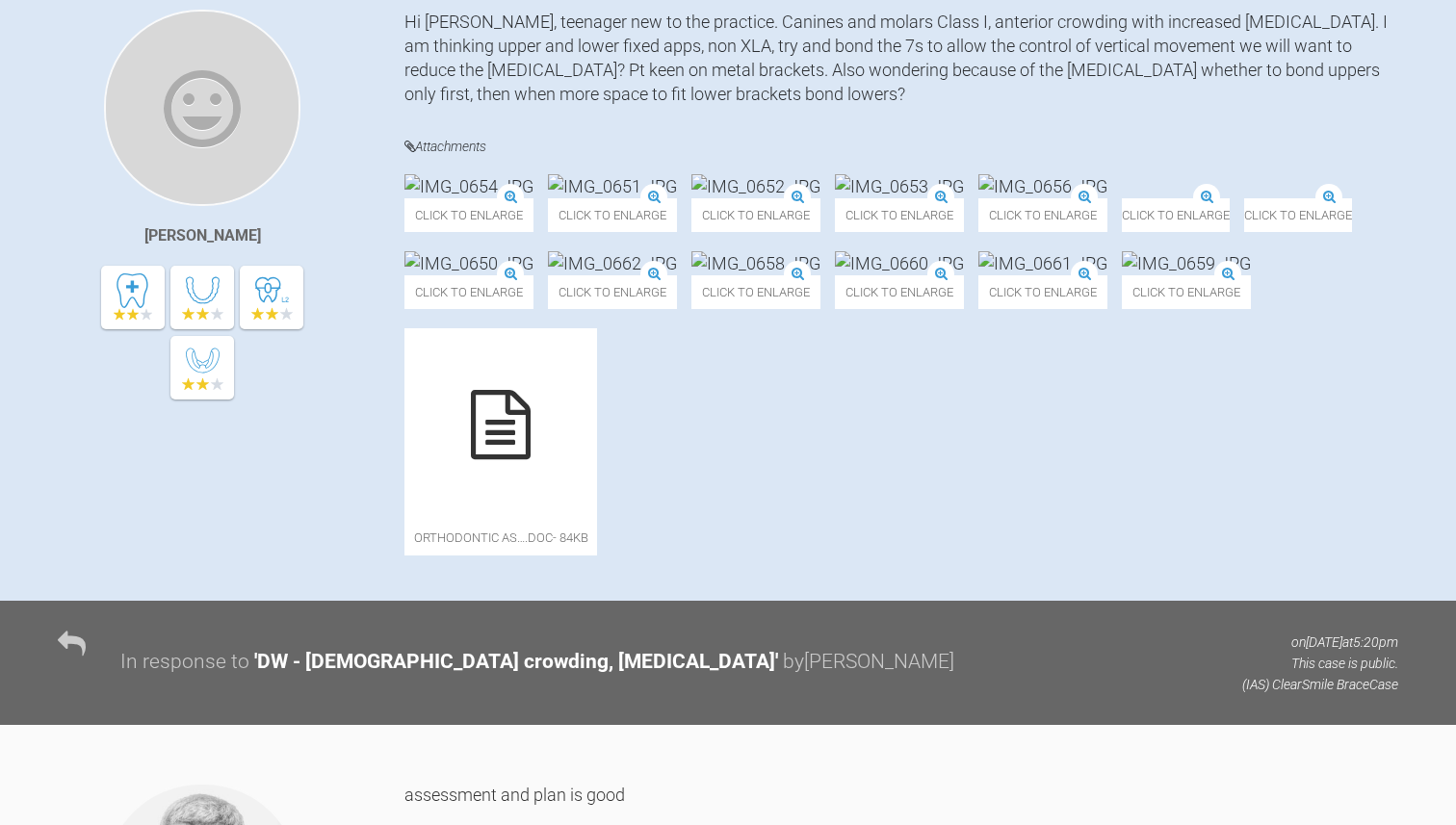 scroll, scrollTop: 0, scrollLeft: 0, axis: both 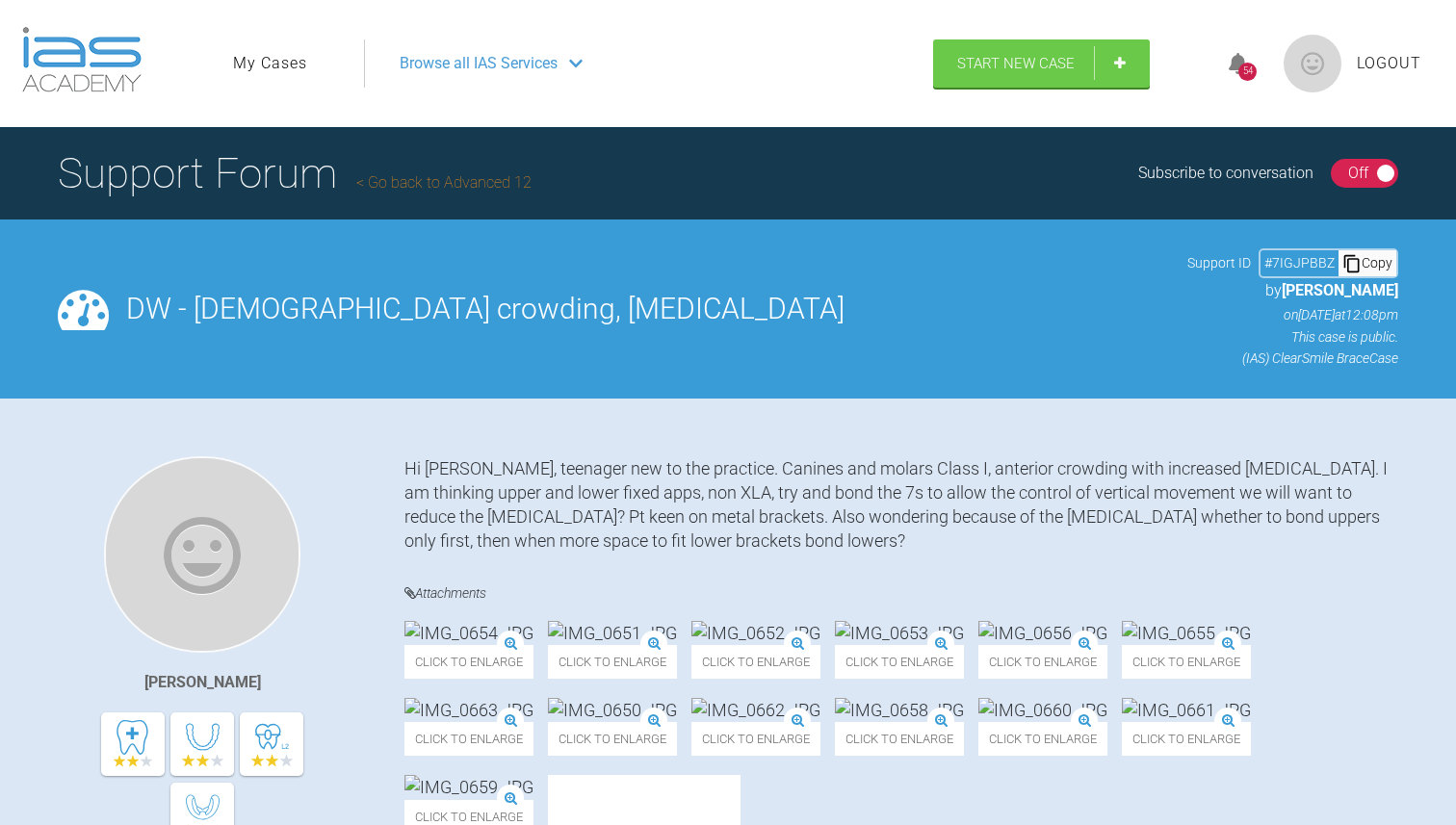 click at bounding box center [82, 60] 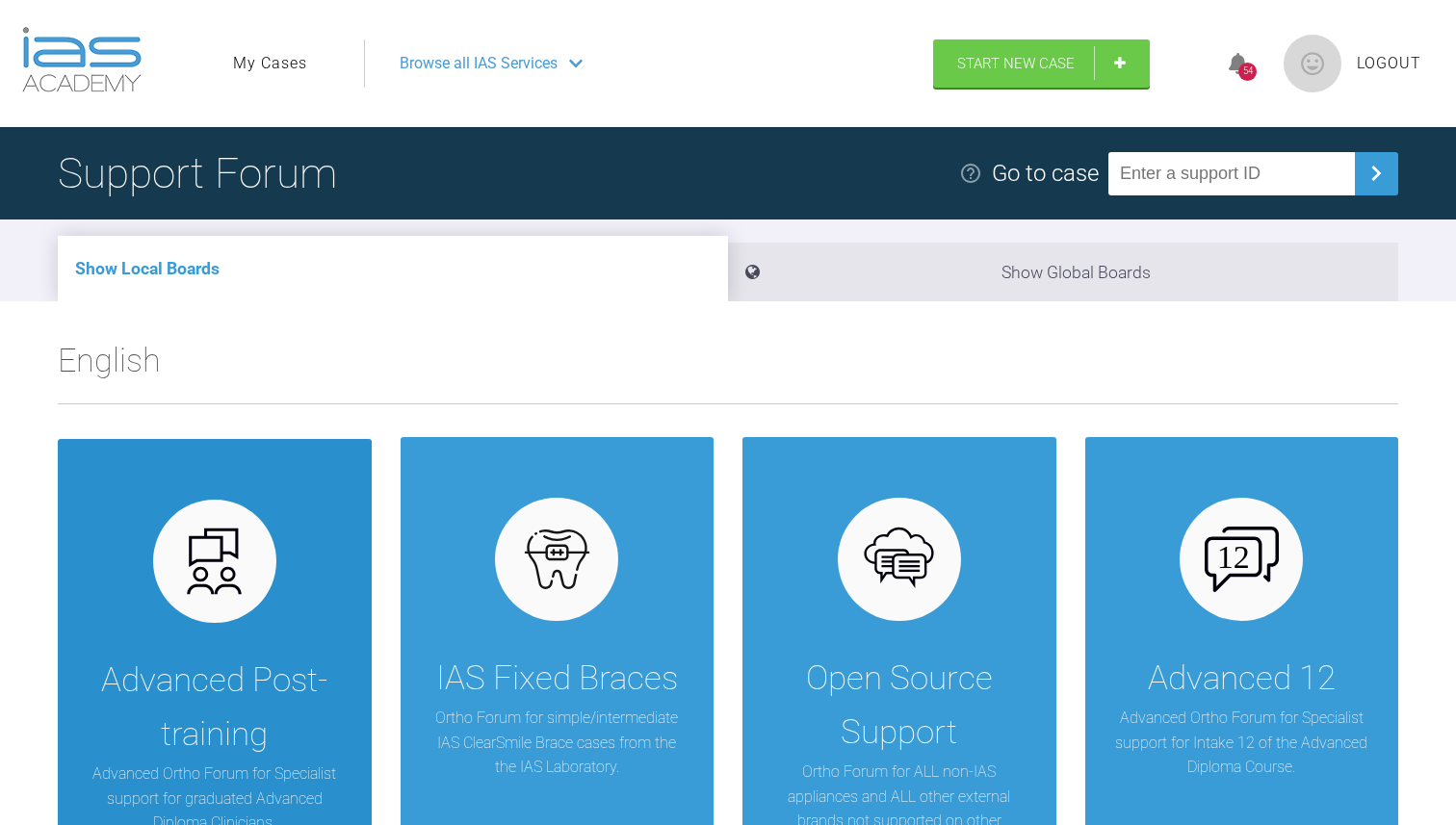 scroll, scrollTop: 0, scrollLeft: 0, axis: both 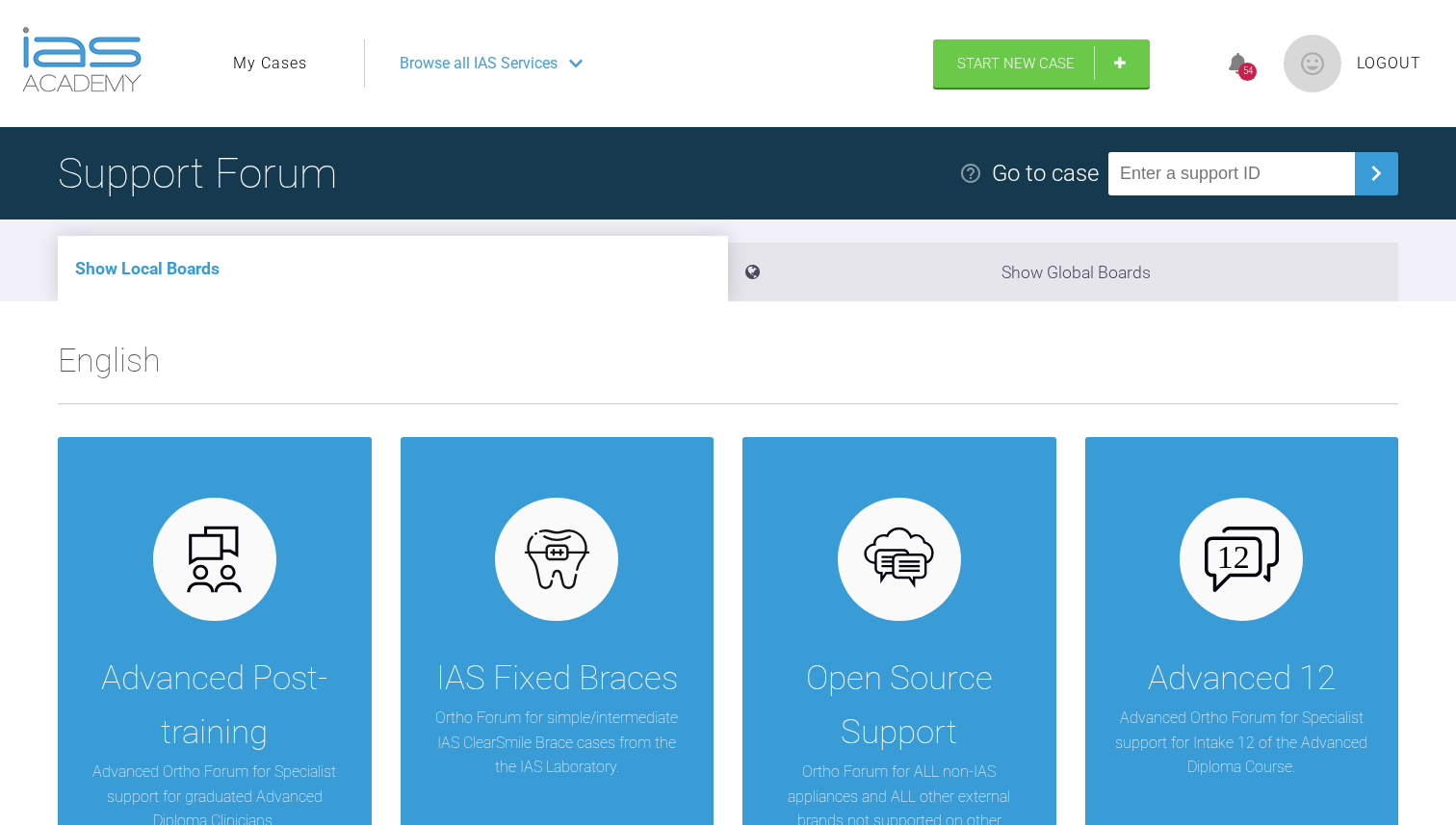 click on "My Cases" at bounding box center [270, 64] 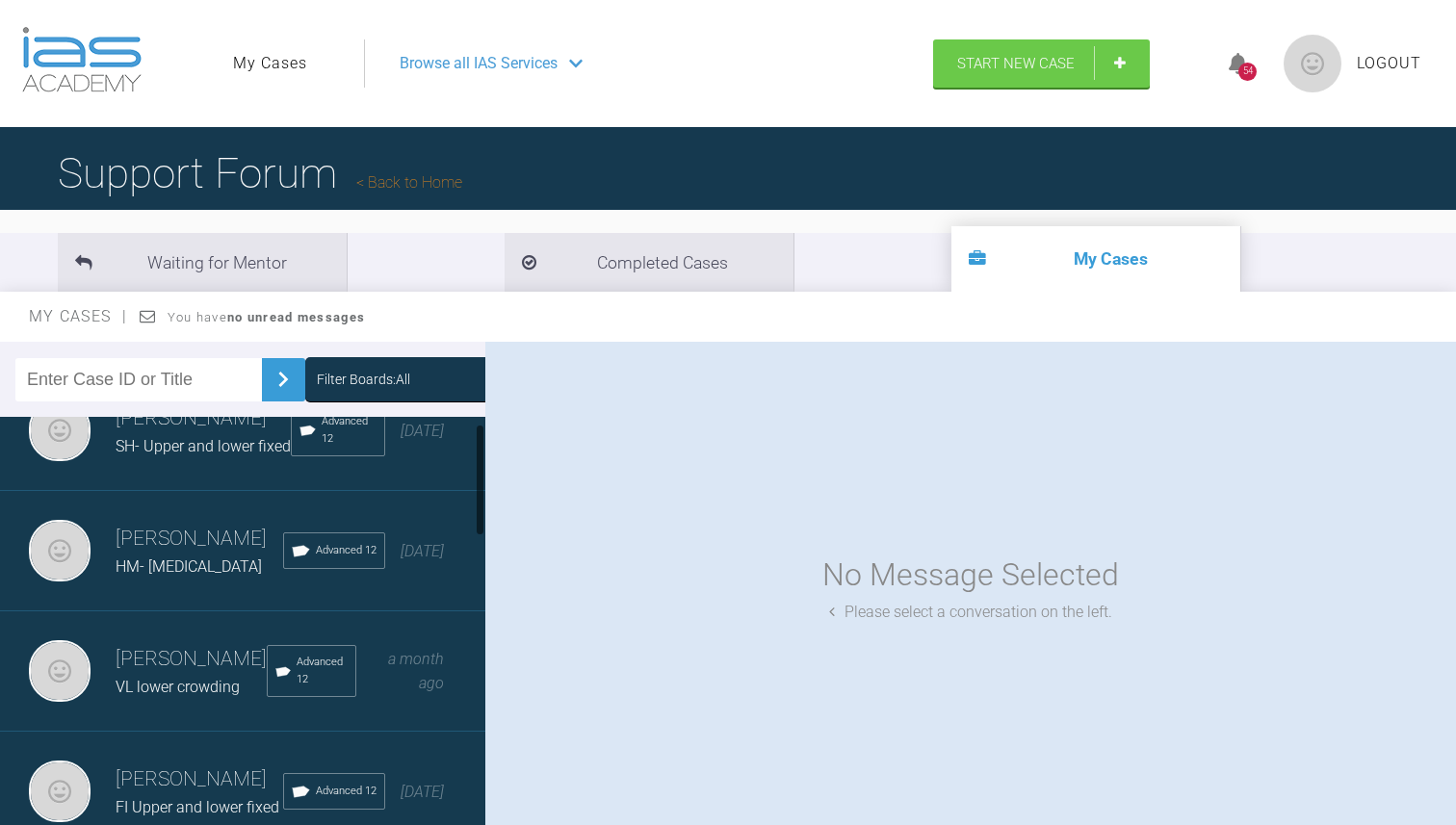 scroll, scrollTop: 0, scrollLeft: 0, axis: both 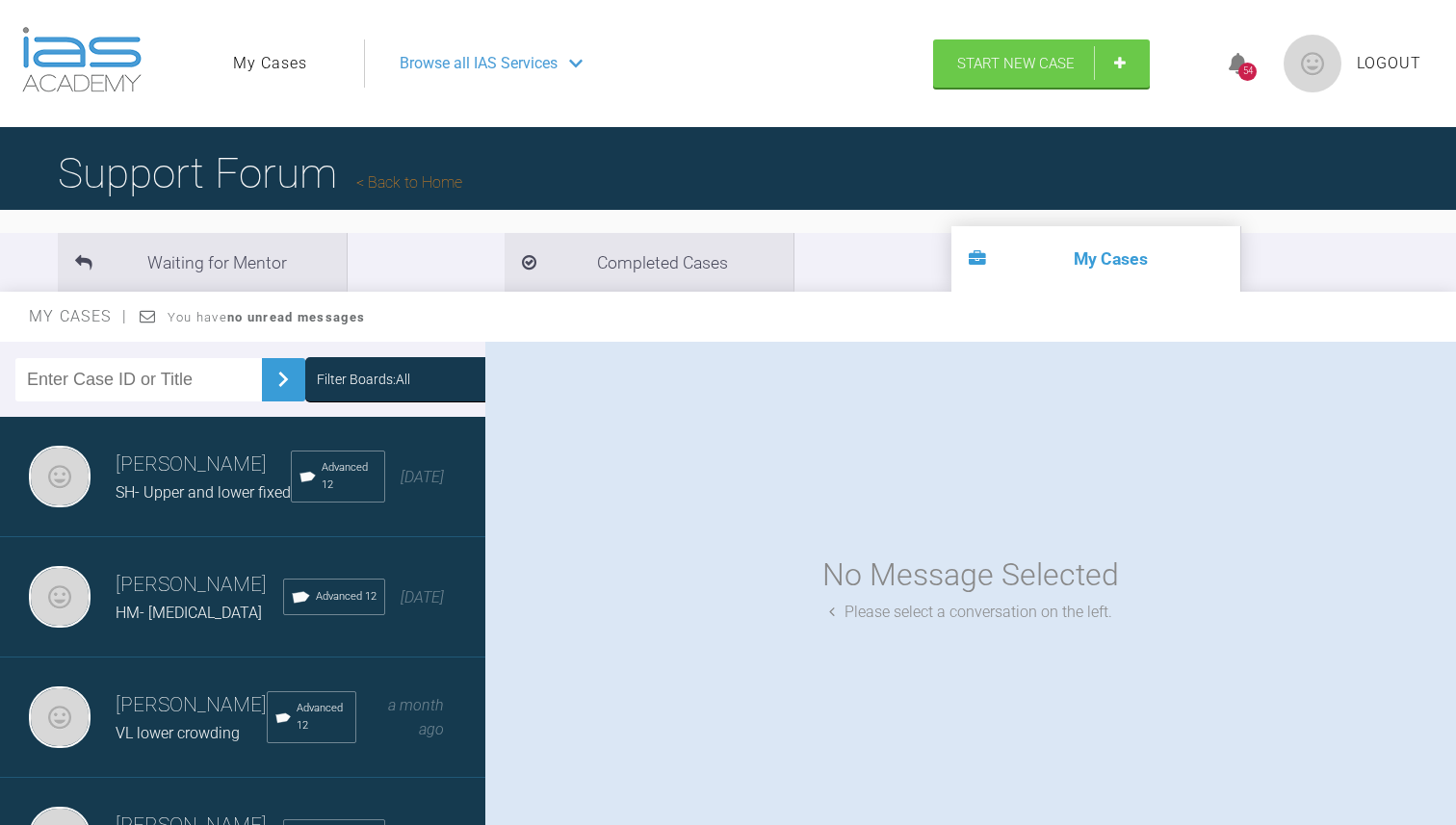 click on "[PERSON_NAME]" at bounding box center [203, 465] 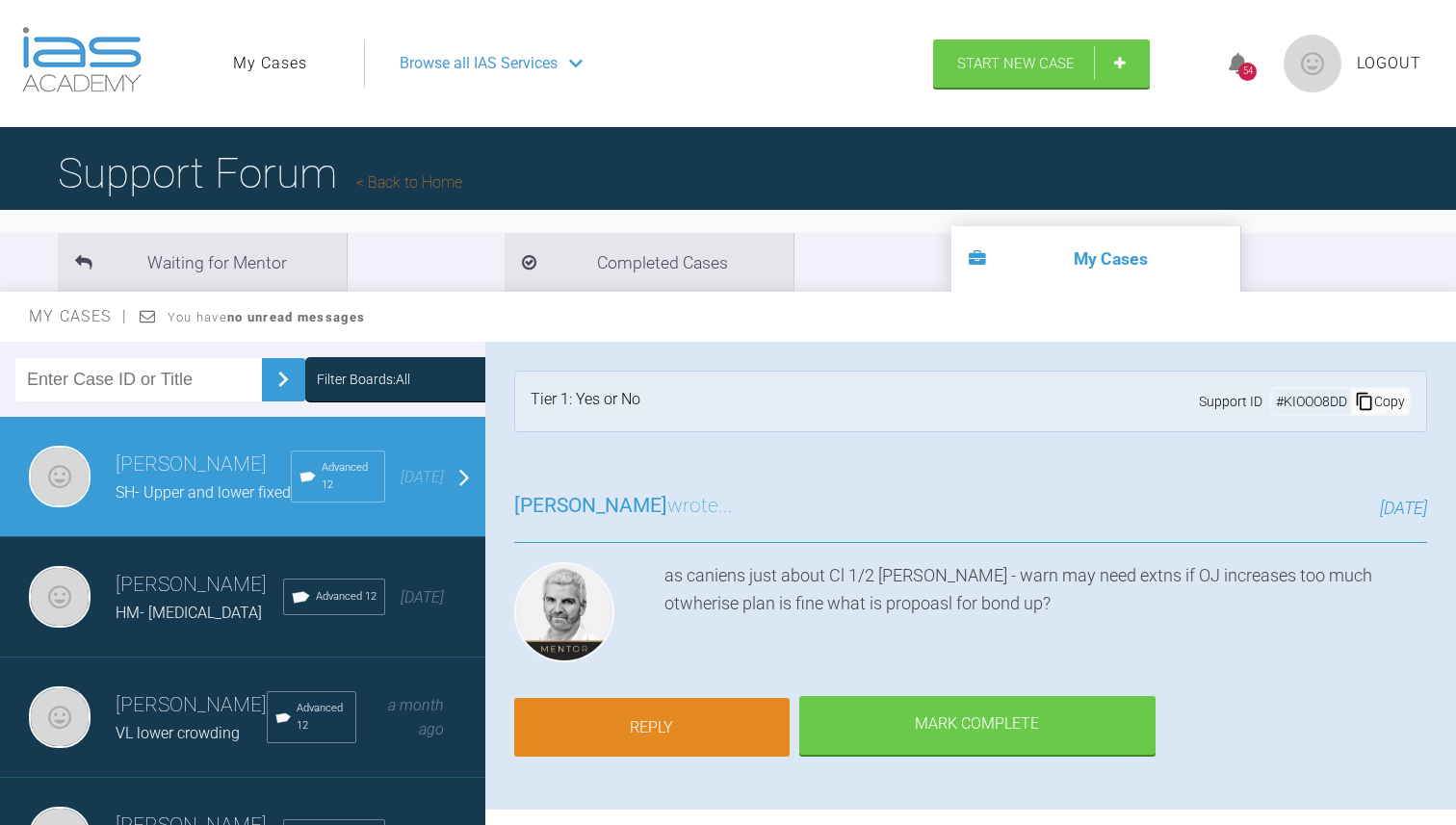 click on "Reply" at bounding box center [652, 728] 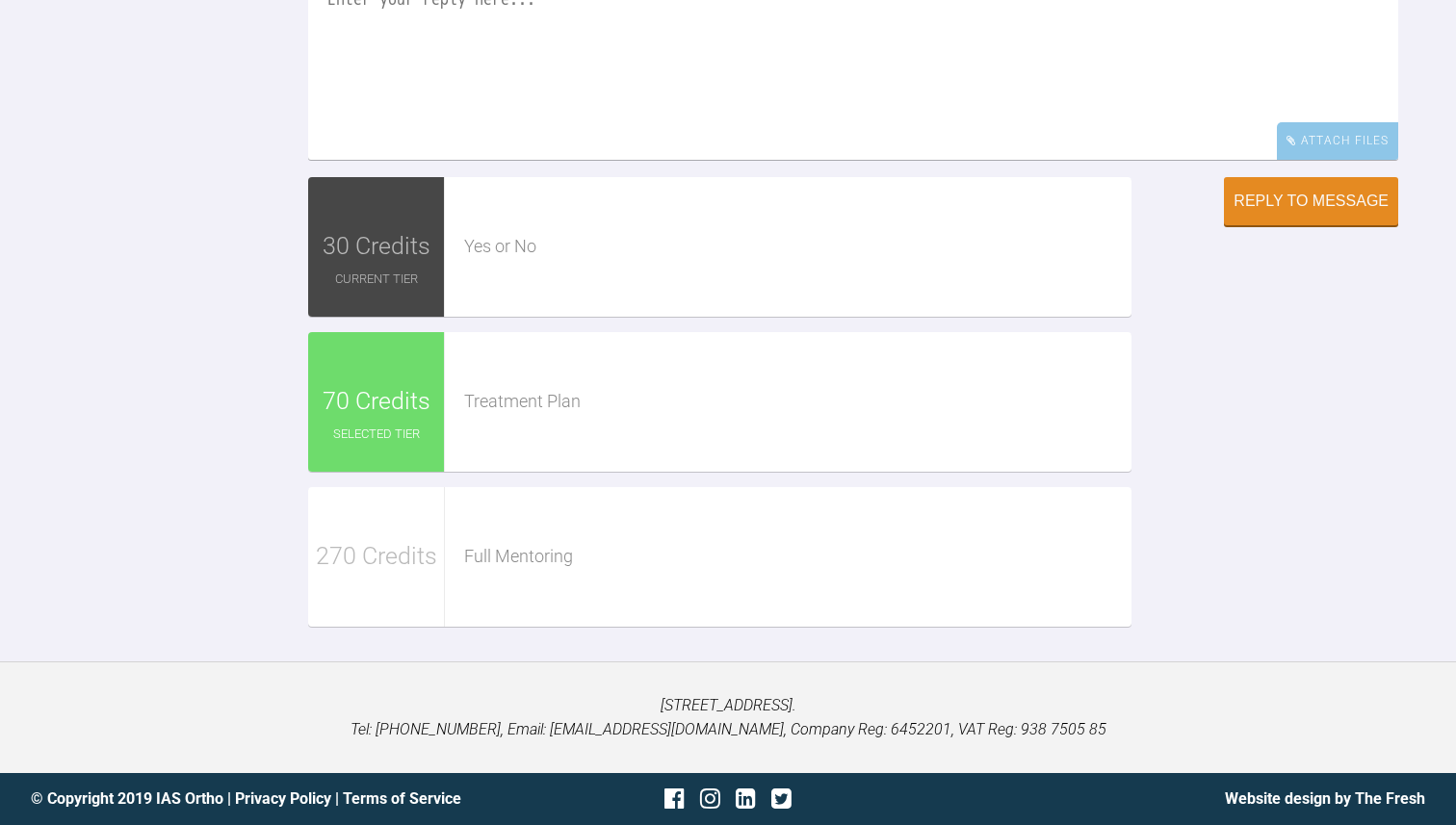 scroll, scrollTop: 1851, scrollLeft: 0, axis: vertical 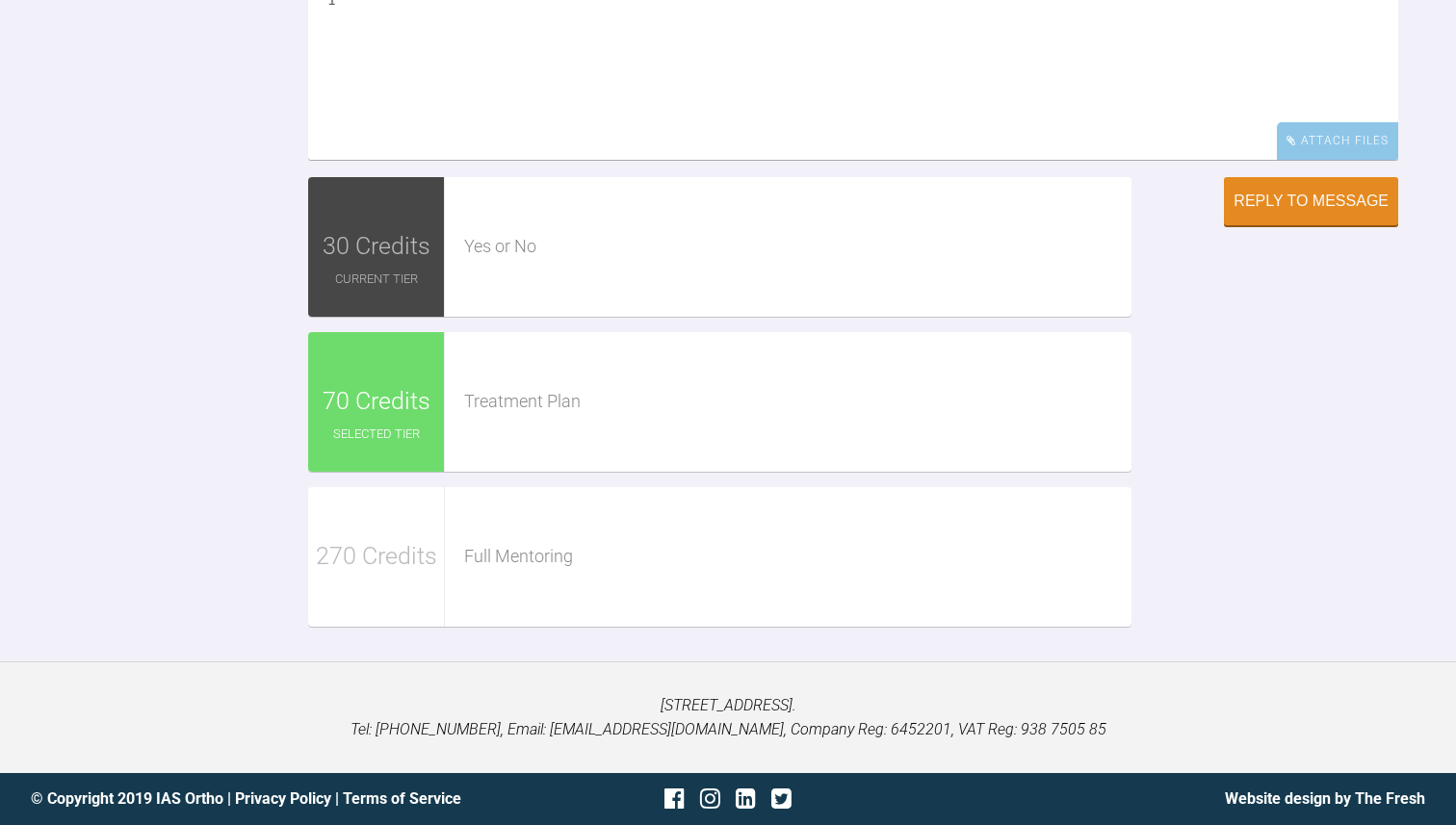 type on "i" 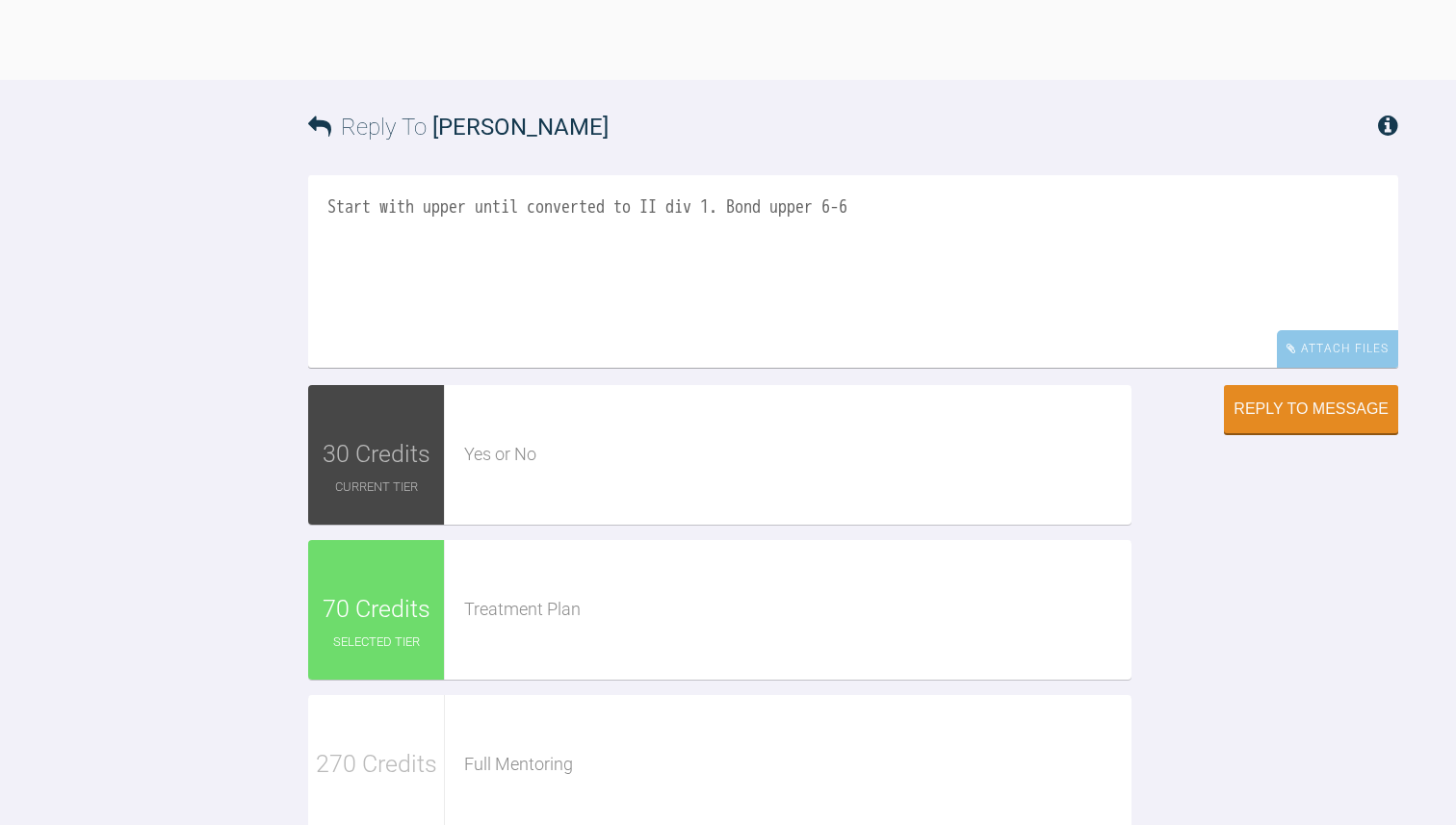 scroll, scrollTop: 1782, scrollLeft: 0, axis: vertical 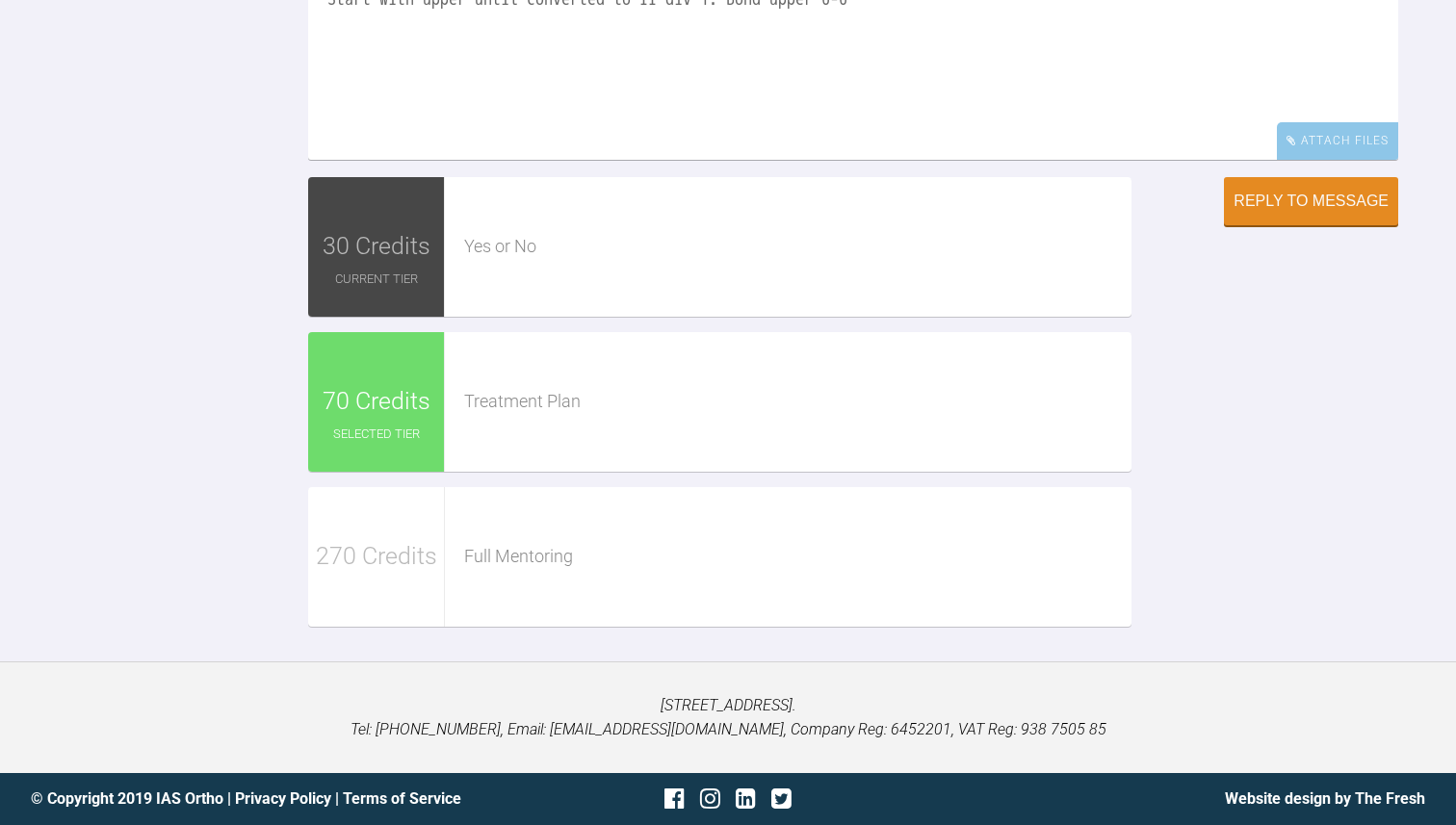 click on "Start with upper until converted to II div 1. Bond upper 6-6" at bounding box center (853, 64) 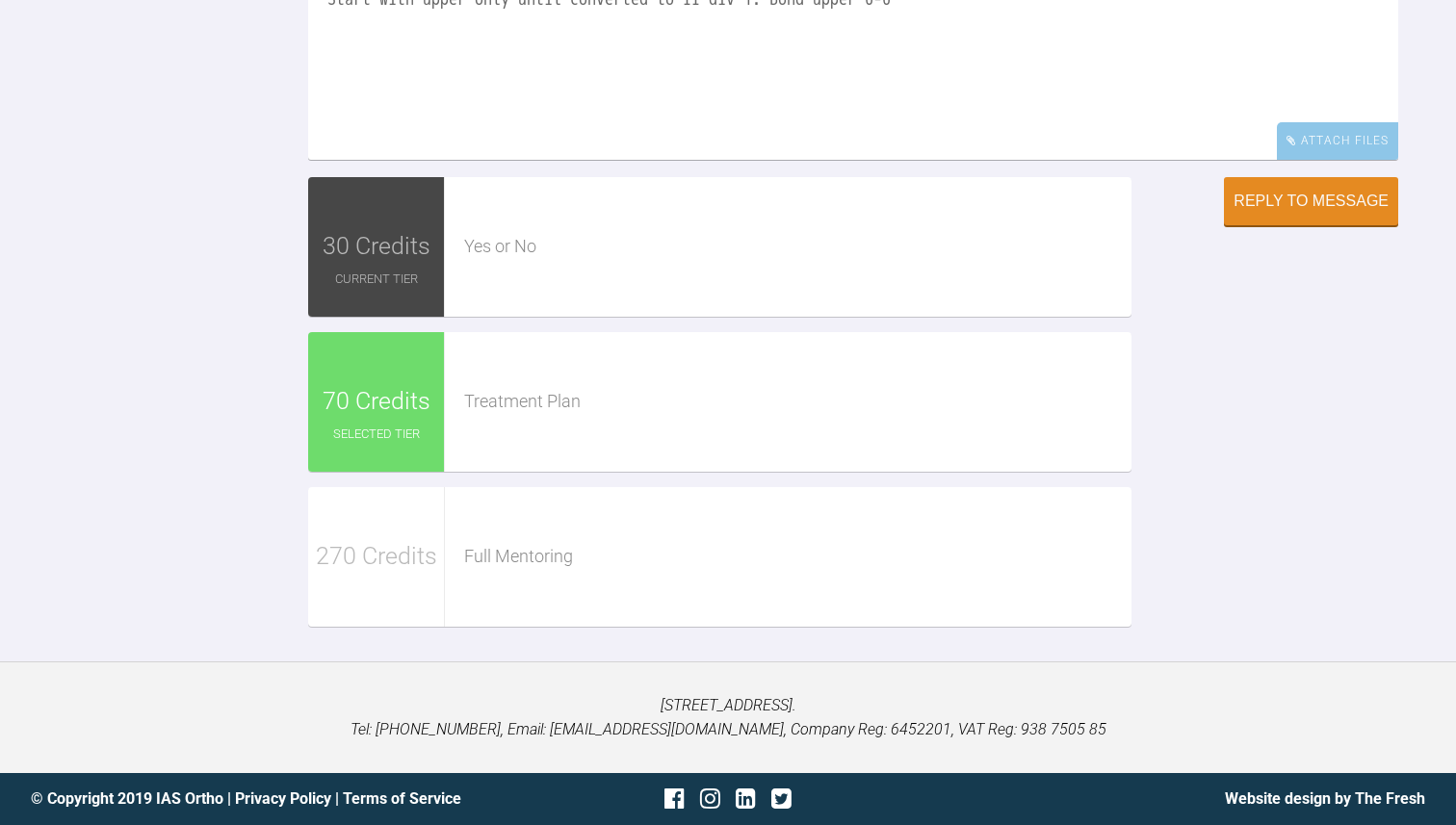 click on "Start with upper only until converted to II div 1. Bond upper 6-6" at bounding box center (853, 64) 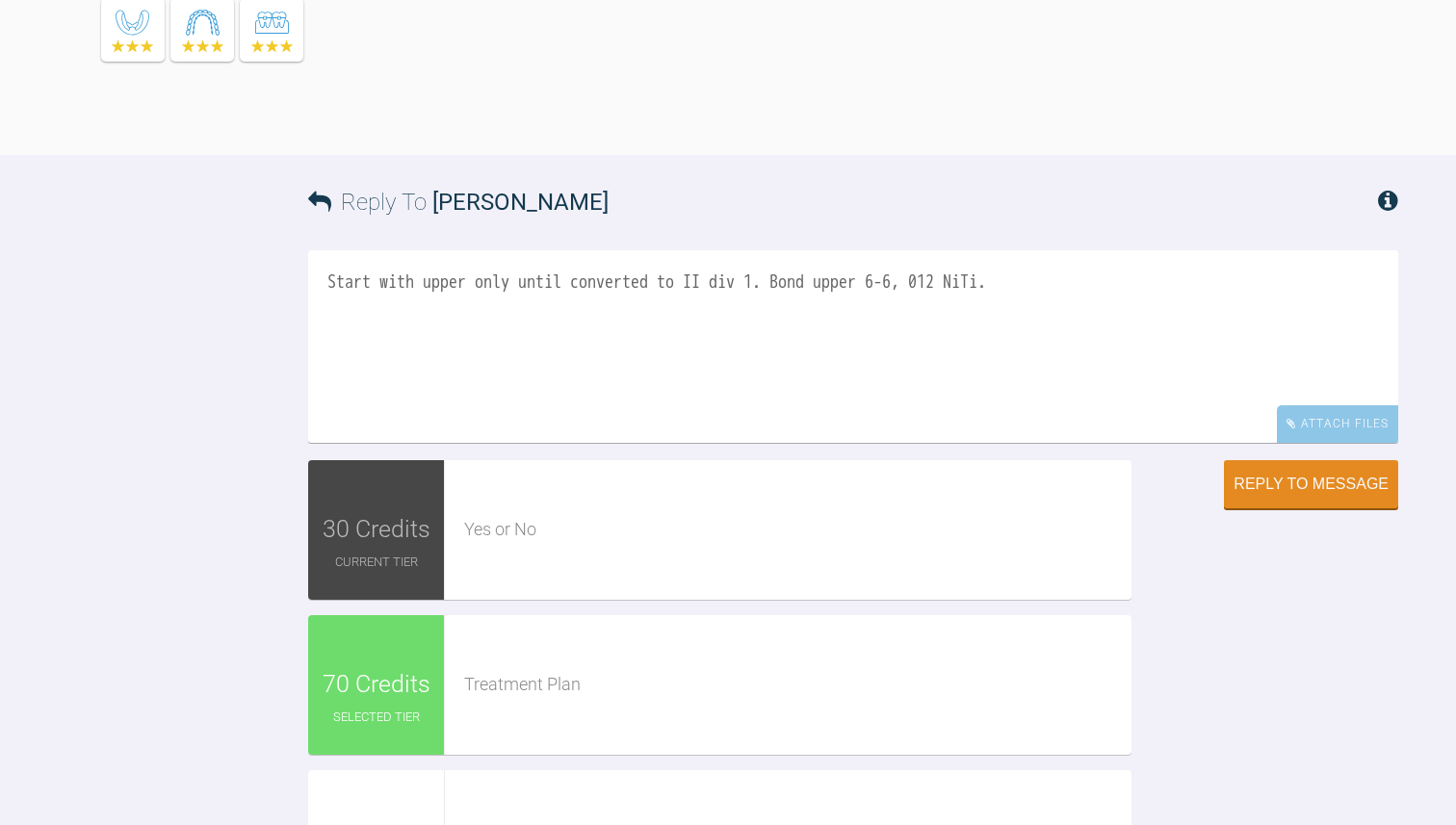 scroll, scrollTop: 1475, scrollLeft: 0, axis: vertical 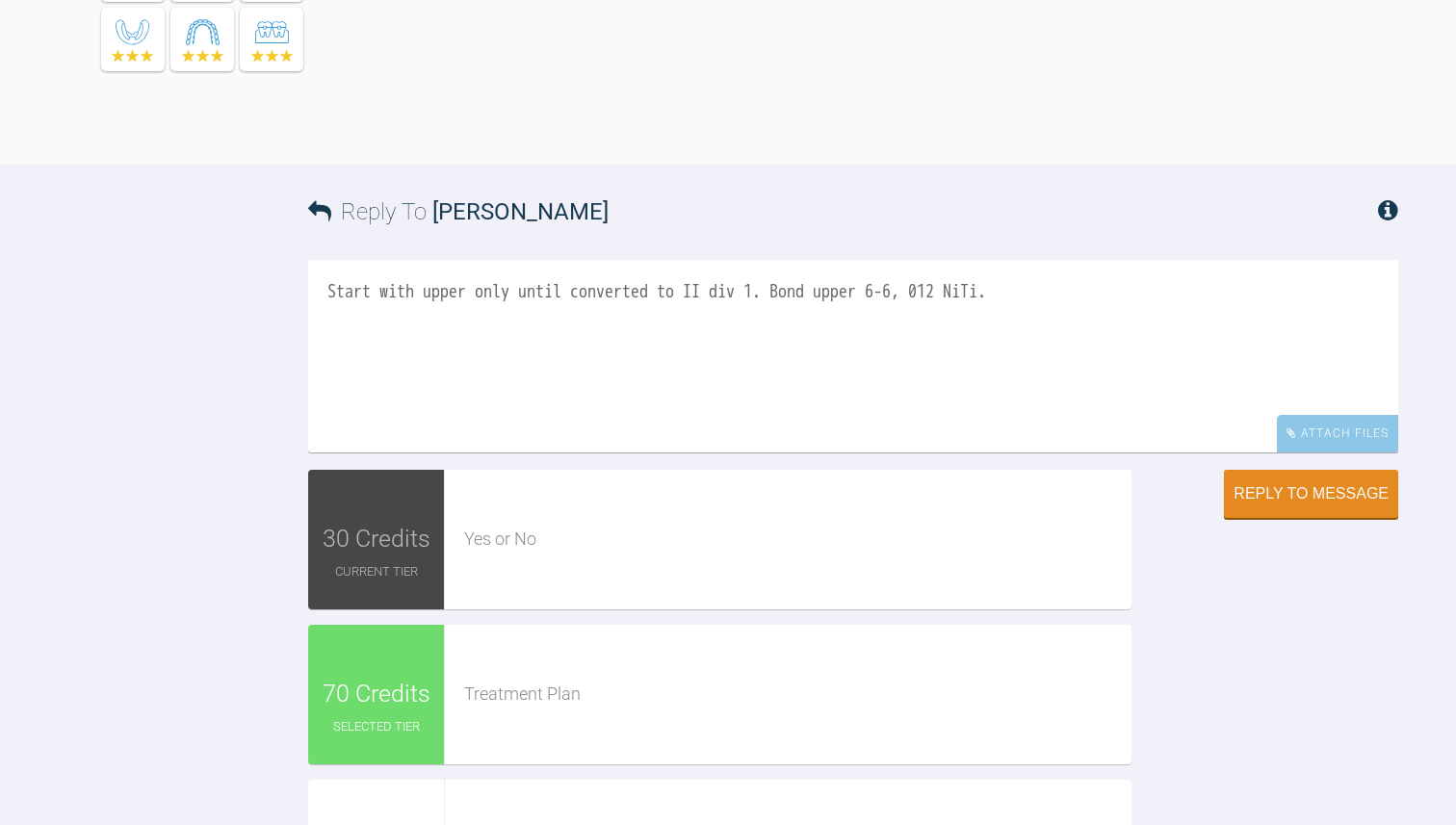 click on "Start with upper only until converted to II div 1. Bond upper 6-6, 012 NiTi." at bounding box center [853, 356] 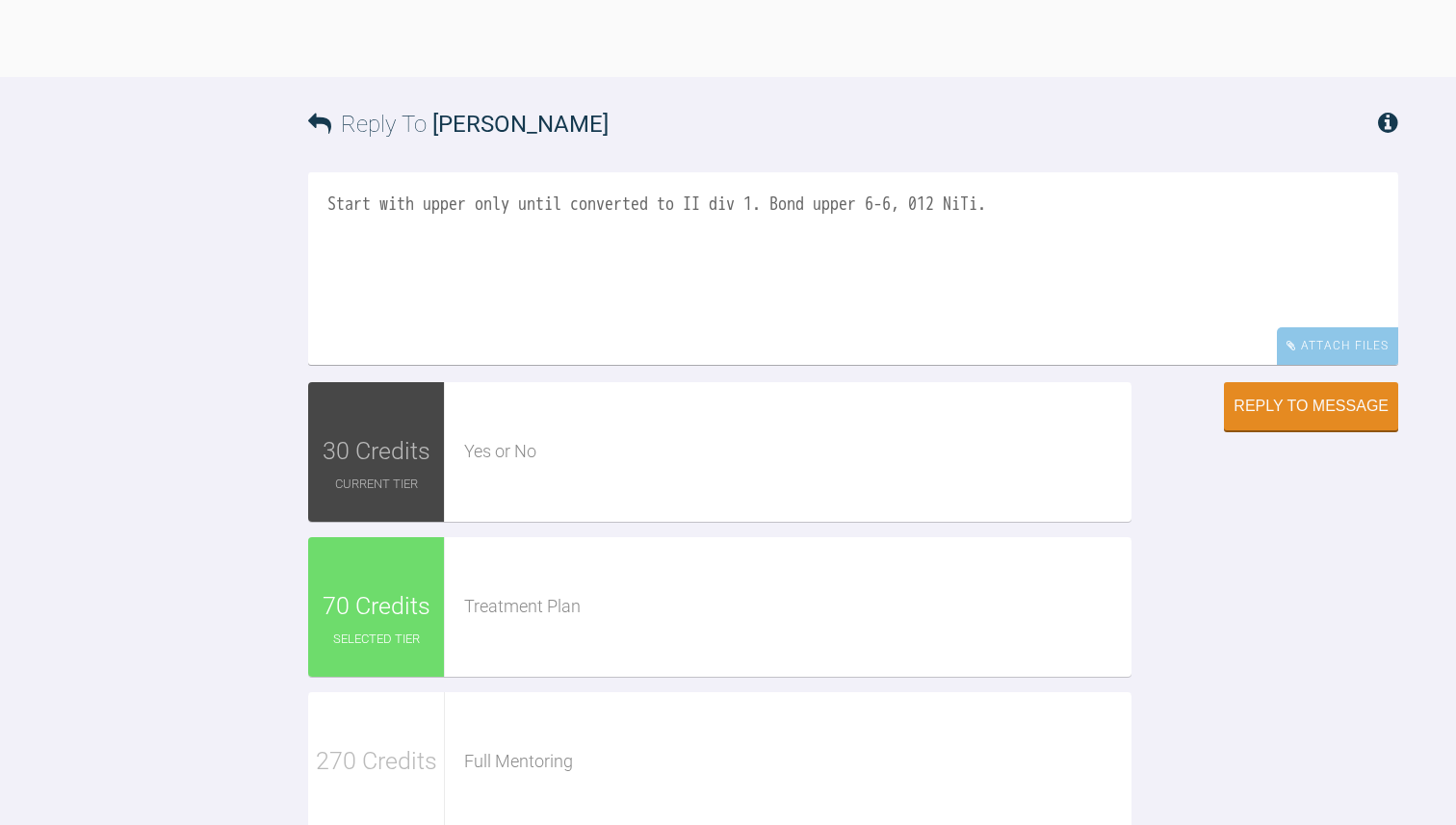 scroll, scrollTop: 1838, scrollLeft: 0, axis: vertical 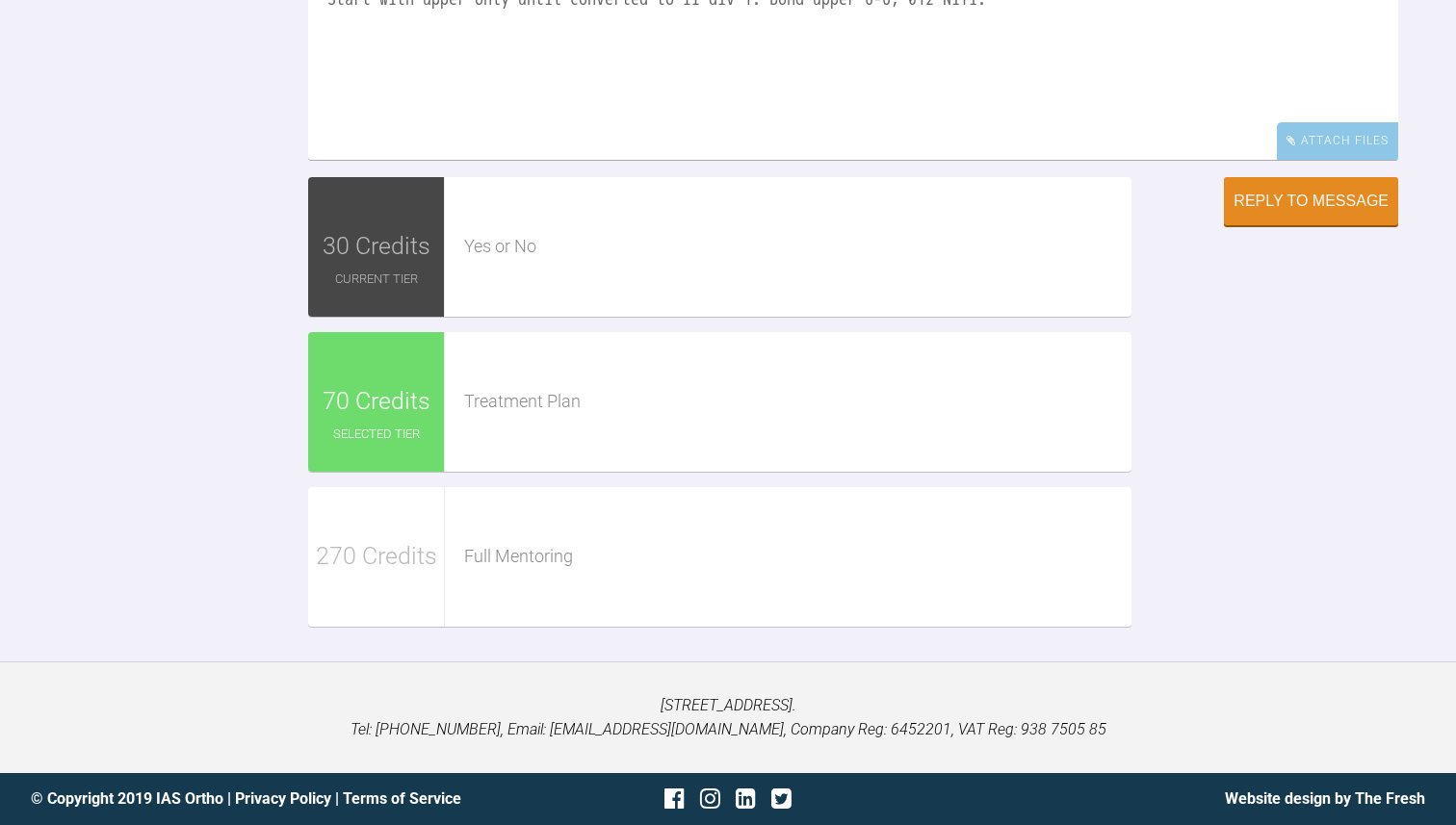 click on "Start with upper only until converted to II div 1. Bond upper 6-6, 012 NiTi." at bounding box center [853, 64] 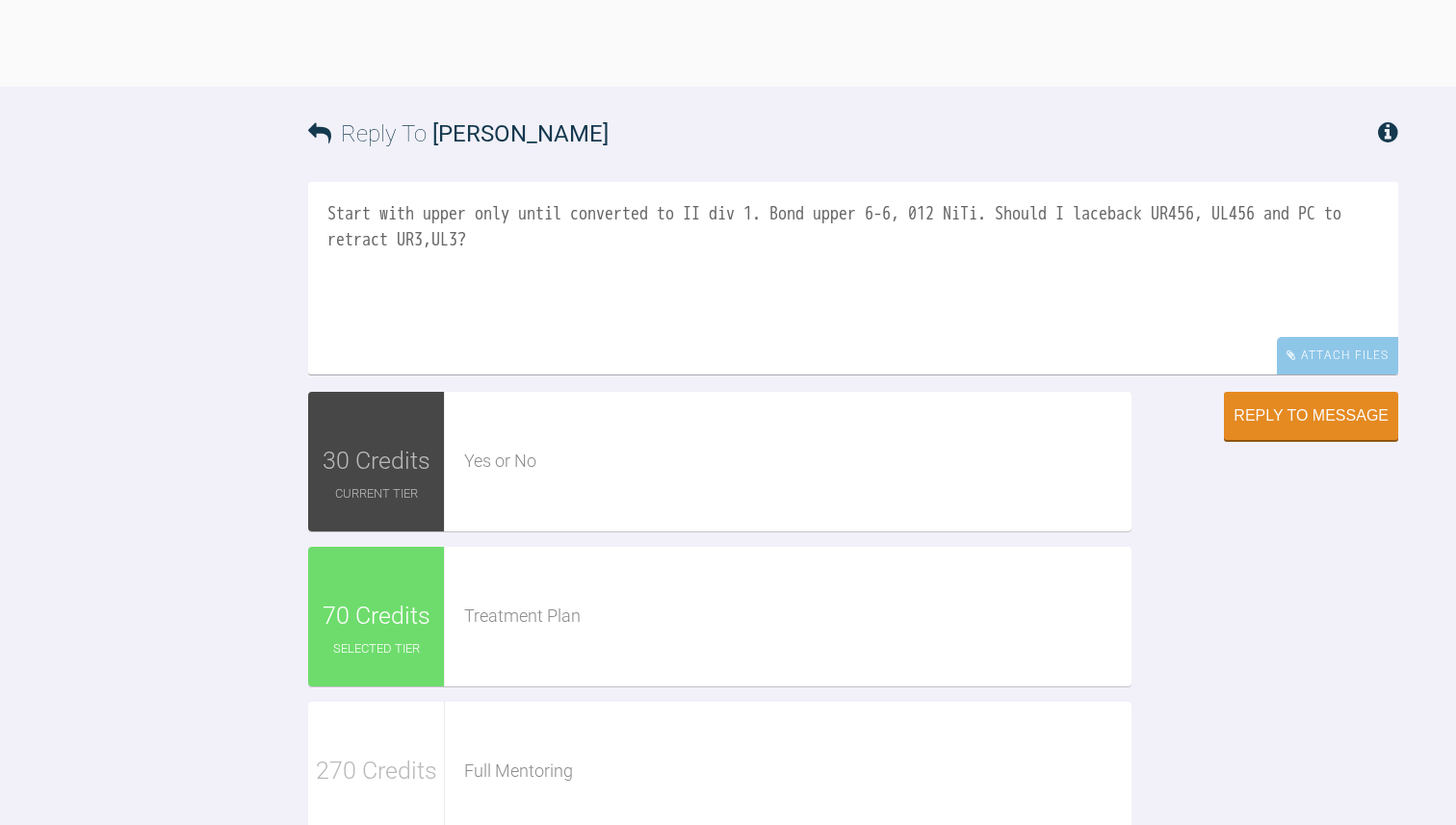 scroll, scrollTop: 1527, scrollLeft: 0, axis: vertical 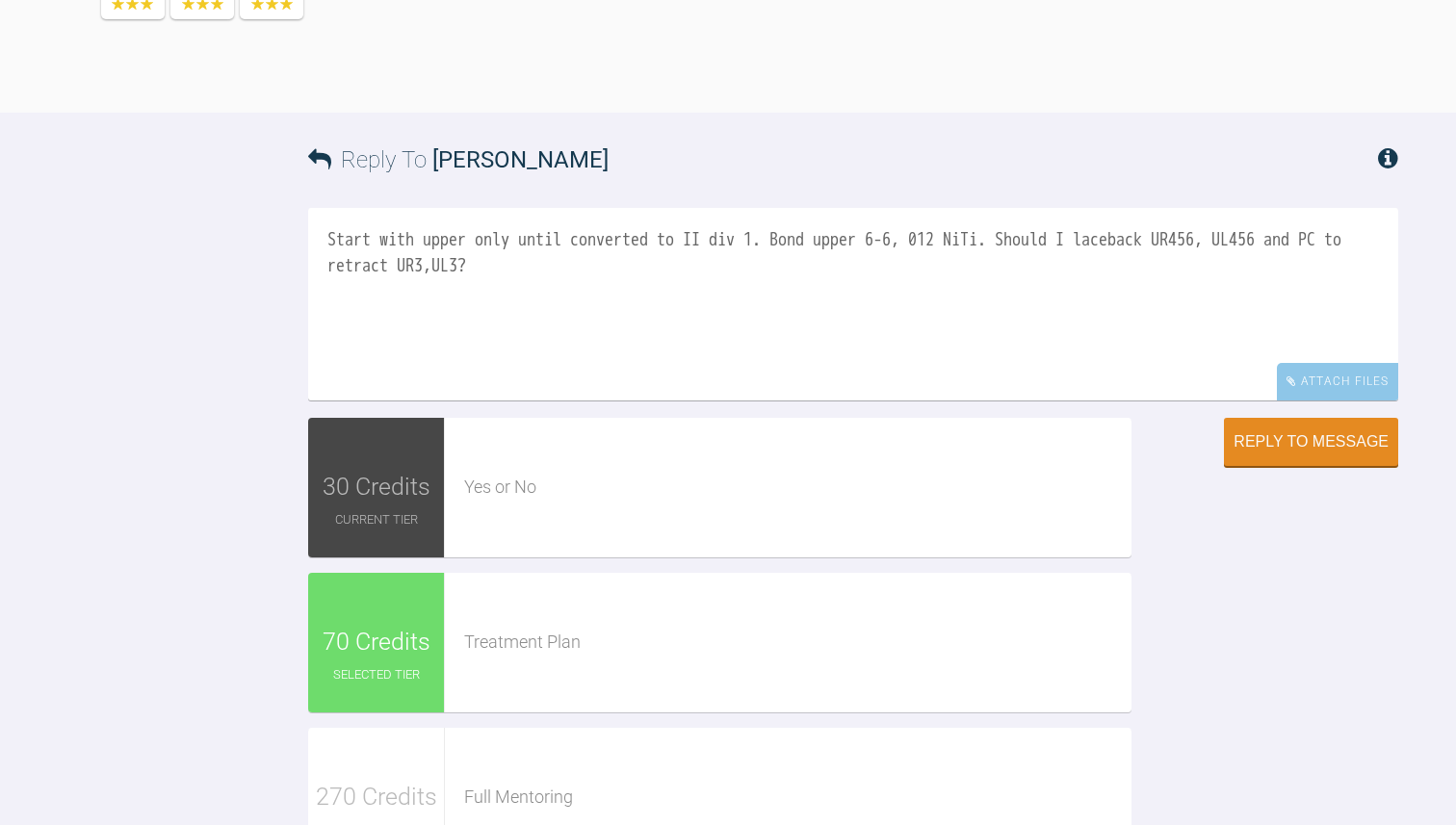 drag, startPoint x: 619, startPoint y: 450, endPoint x: 839, endPoint y: 460, distance: 220.2272 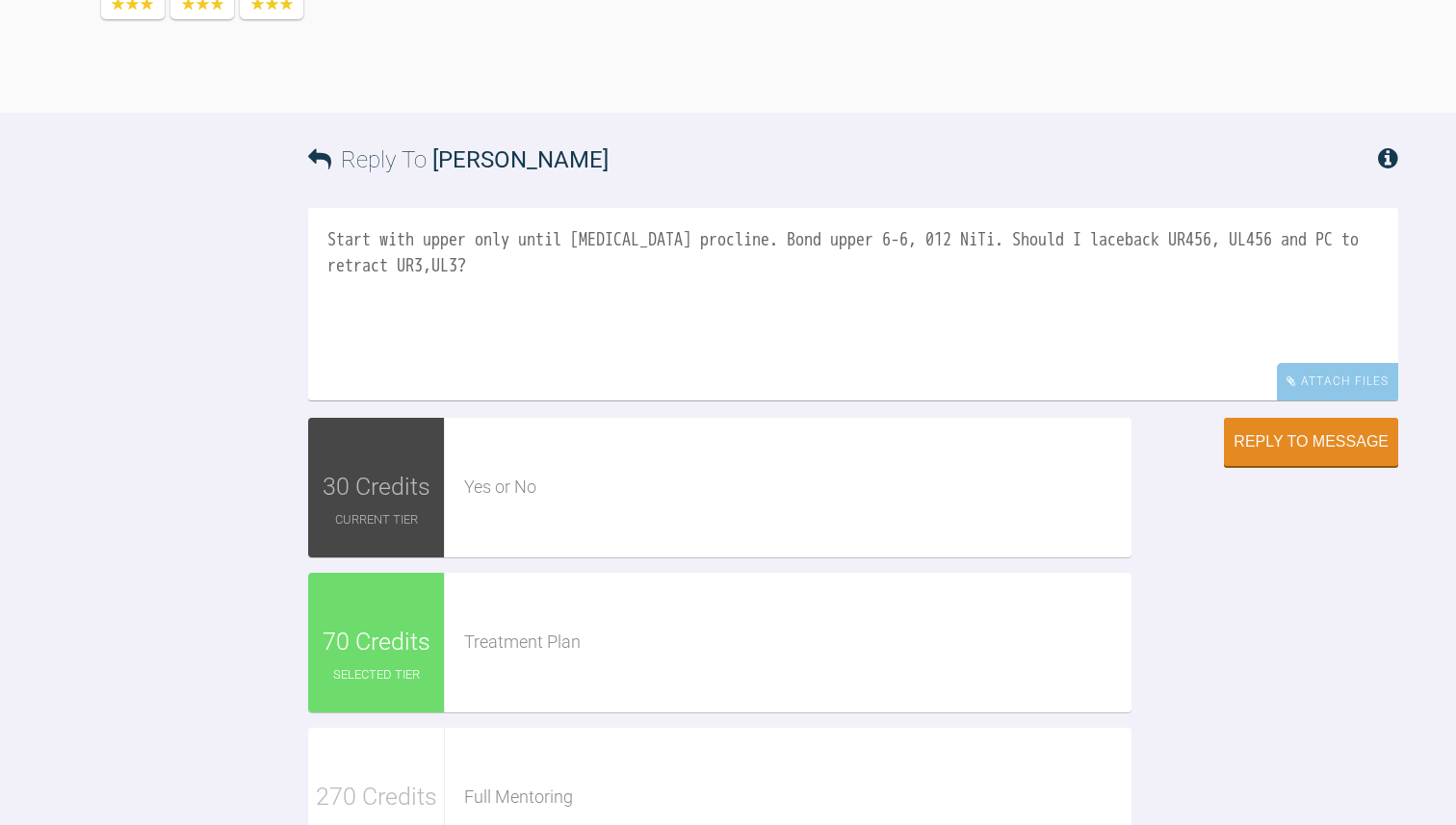 click on "Start with upper only until [MEDICAL_DATA] procline. Bond upper 6-6, 012 NiTi. Should I laceback UR456, UL456 and PC to retract UR3,UL3?" at bounding box center (853, 304) 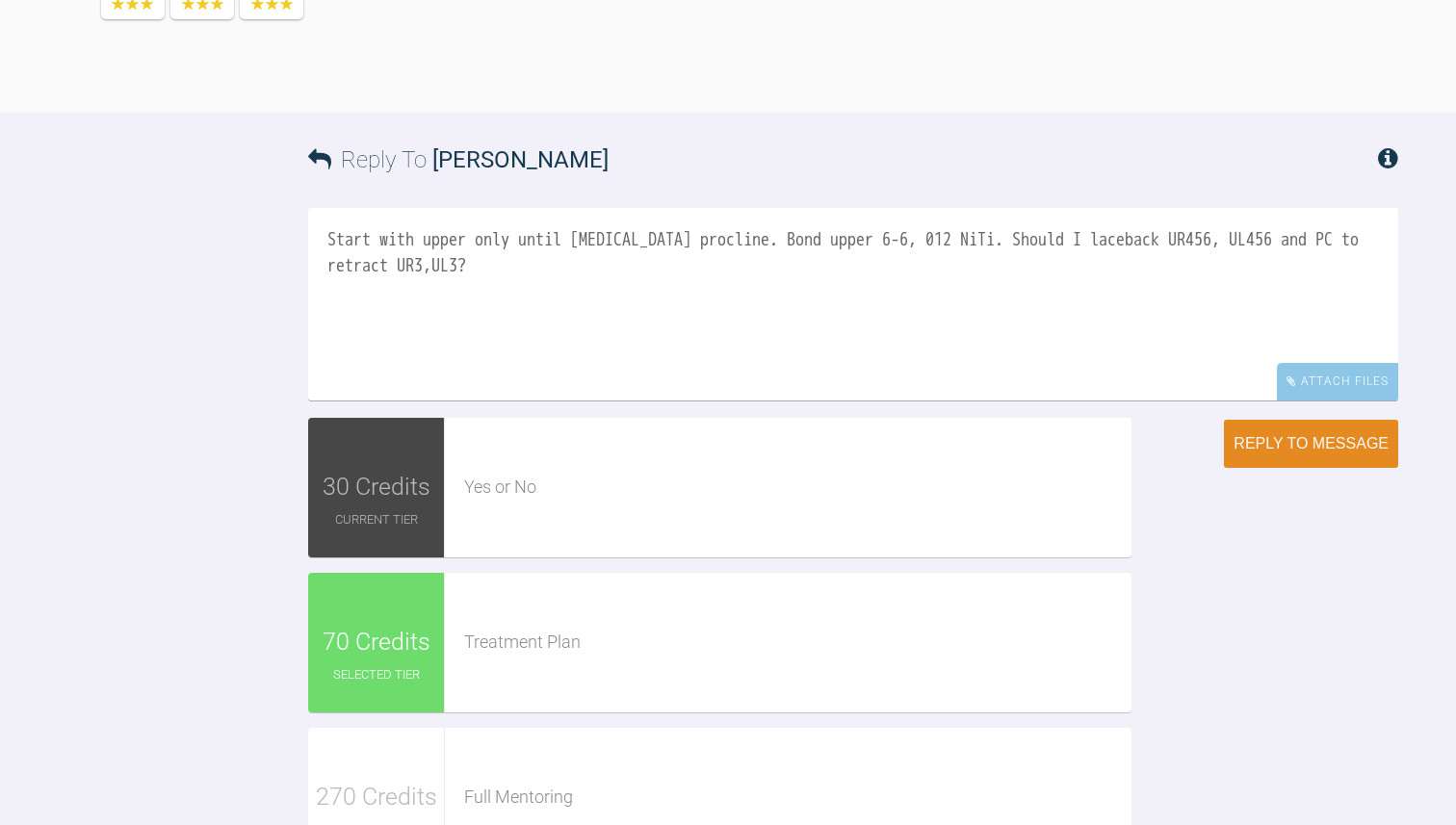 type on "Start with upper only until [MEDICAL_DATA] procline. Bond upper 6-6, 012 NiTi. Should I laceback UR456, UL456 and PC to retract UR3,UL3?" 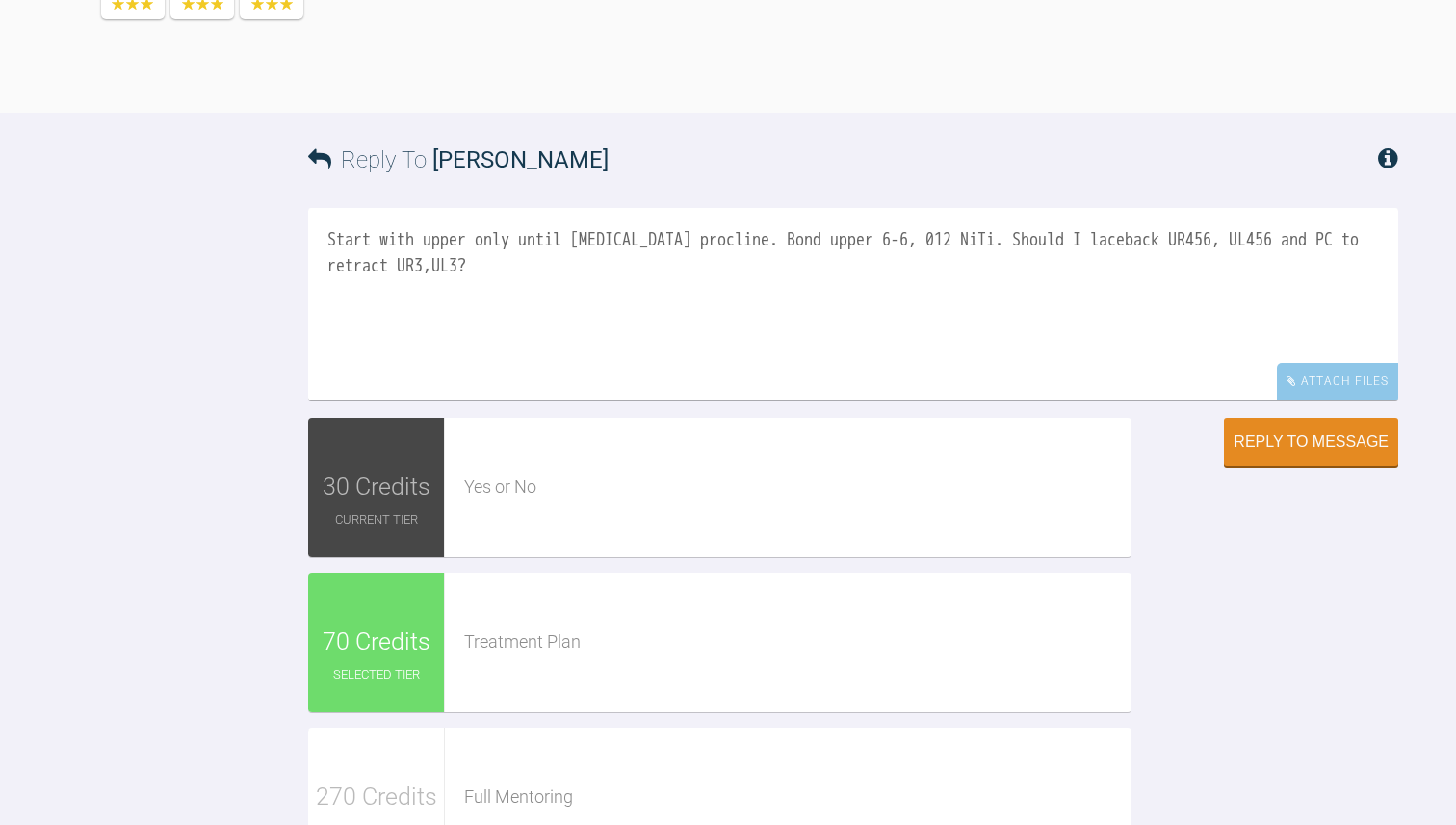 type 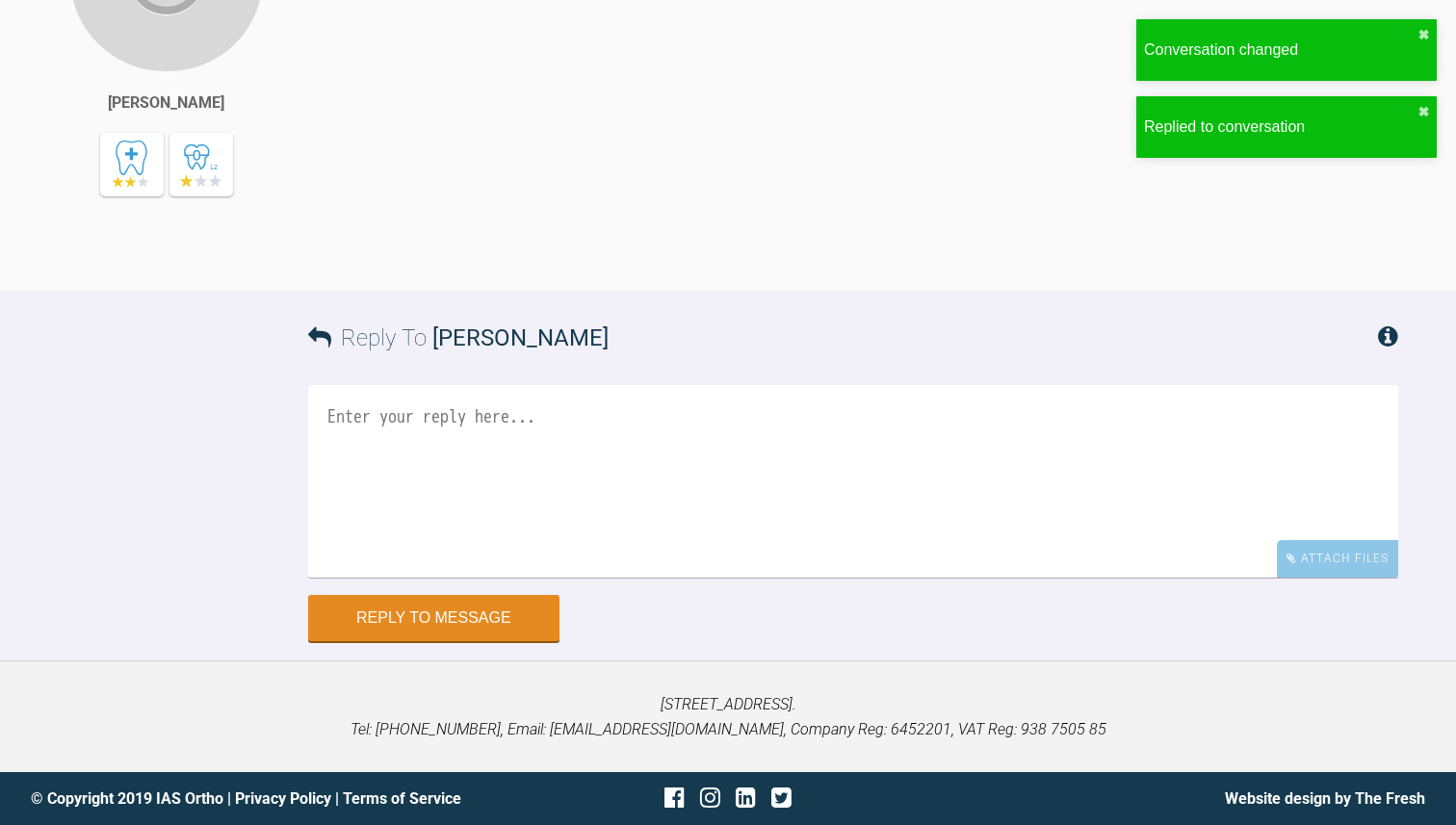 scroll, scrollTop: 2120, scrollLeft: 0, axis: vertical 